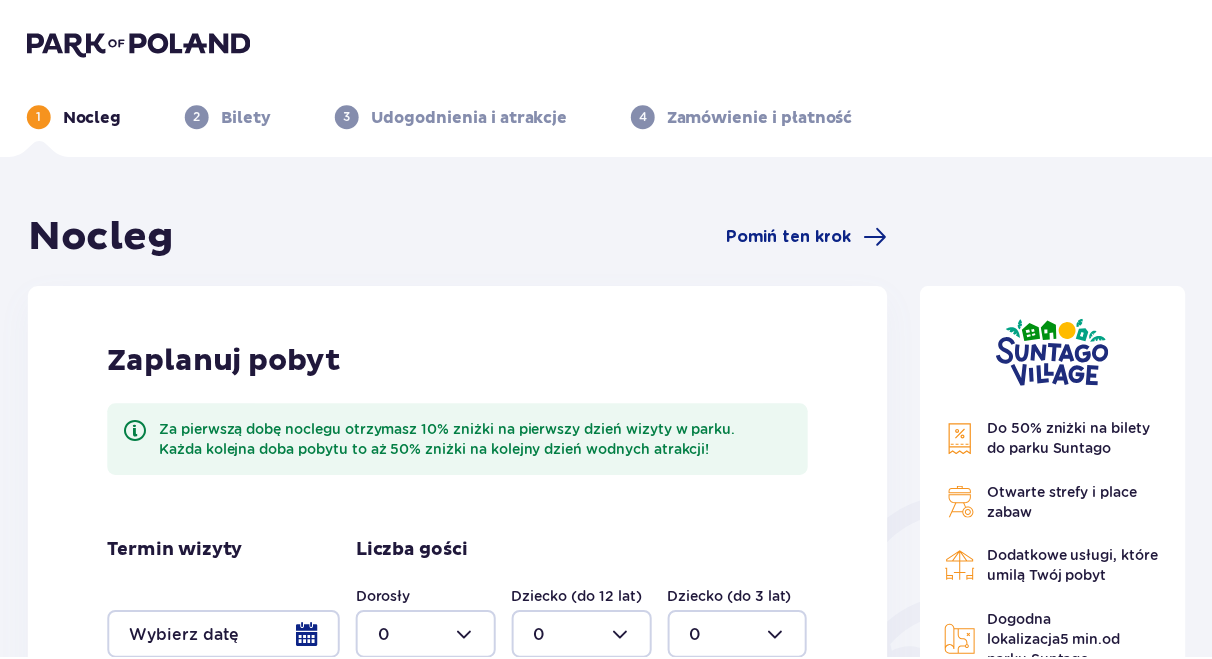 scroll, scrollTop: 184, scrollLeft: 0, axis: vertical 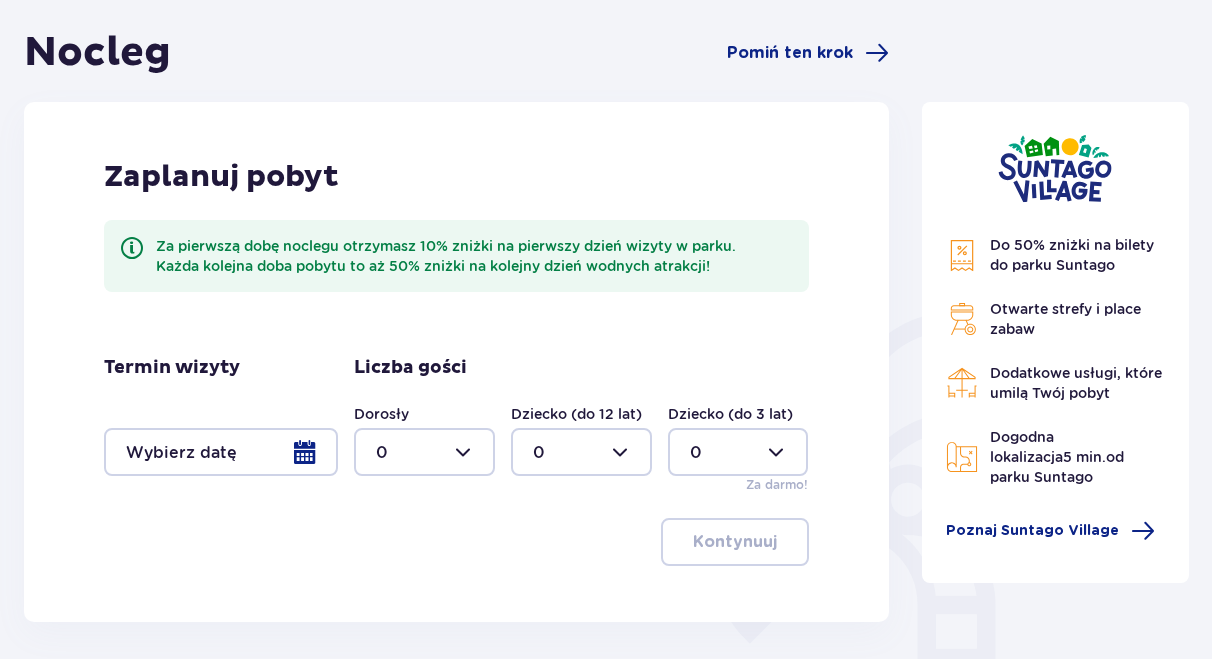 click at bounding box center (221, 452) 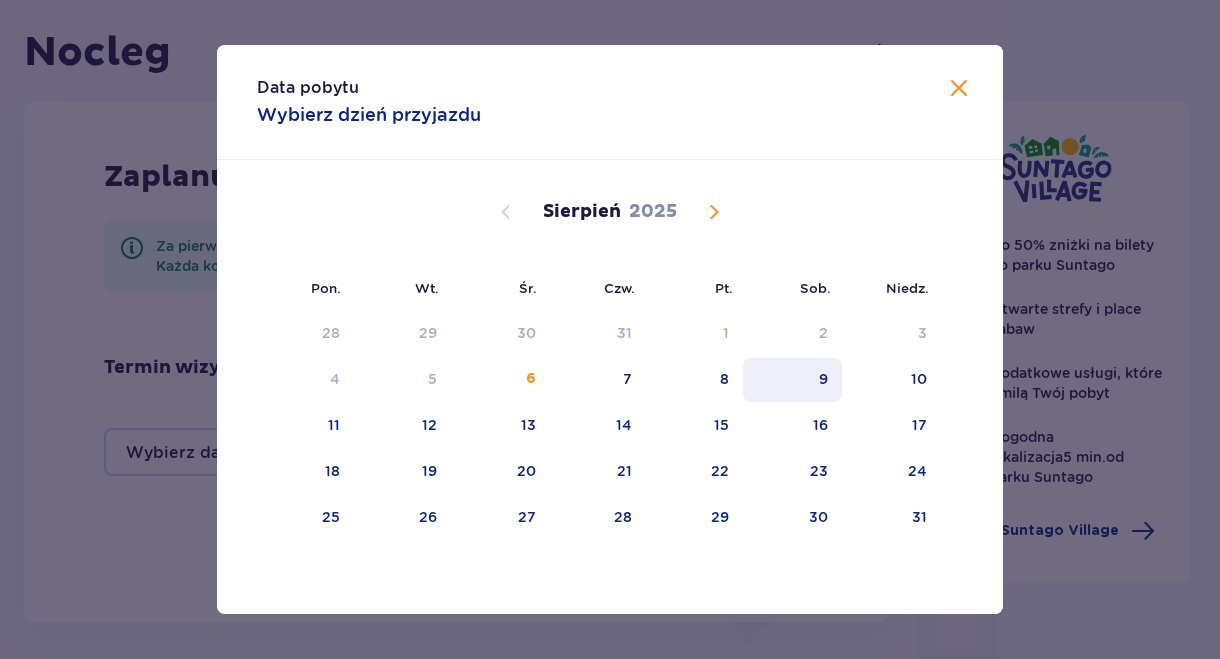 click on "9" at bounding box center [792, 380] 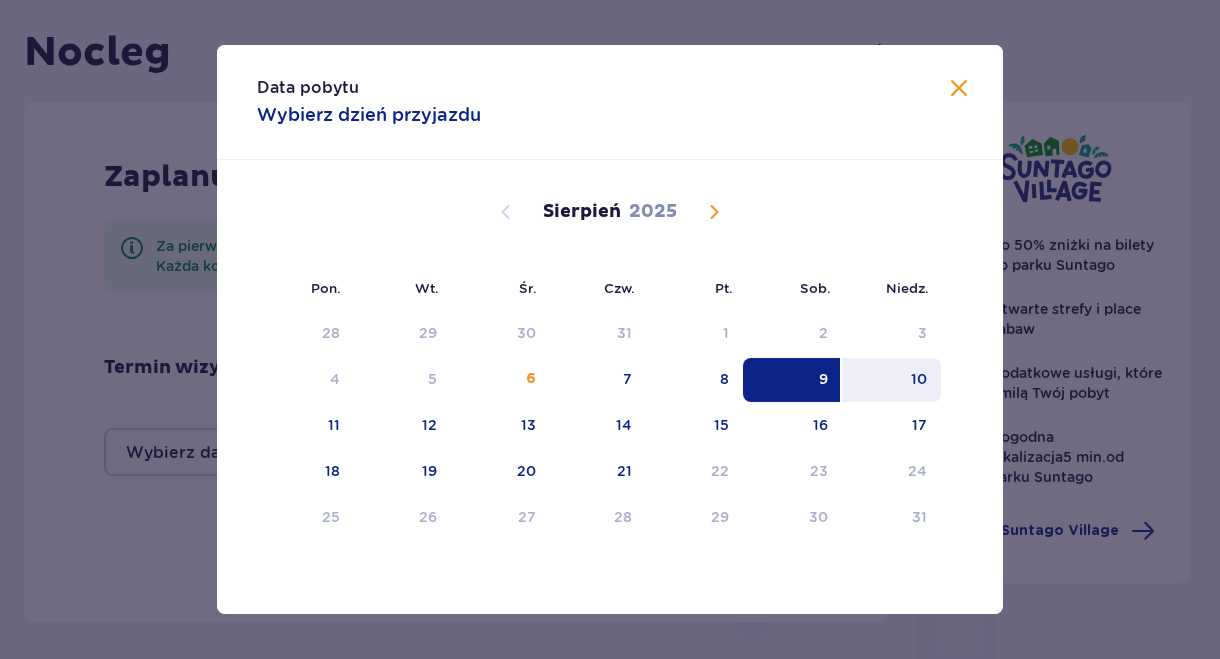 click on "10" at bounding box center [891, 380] 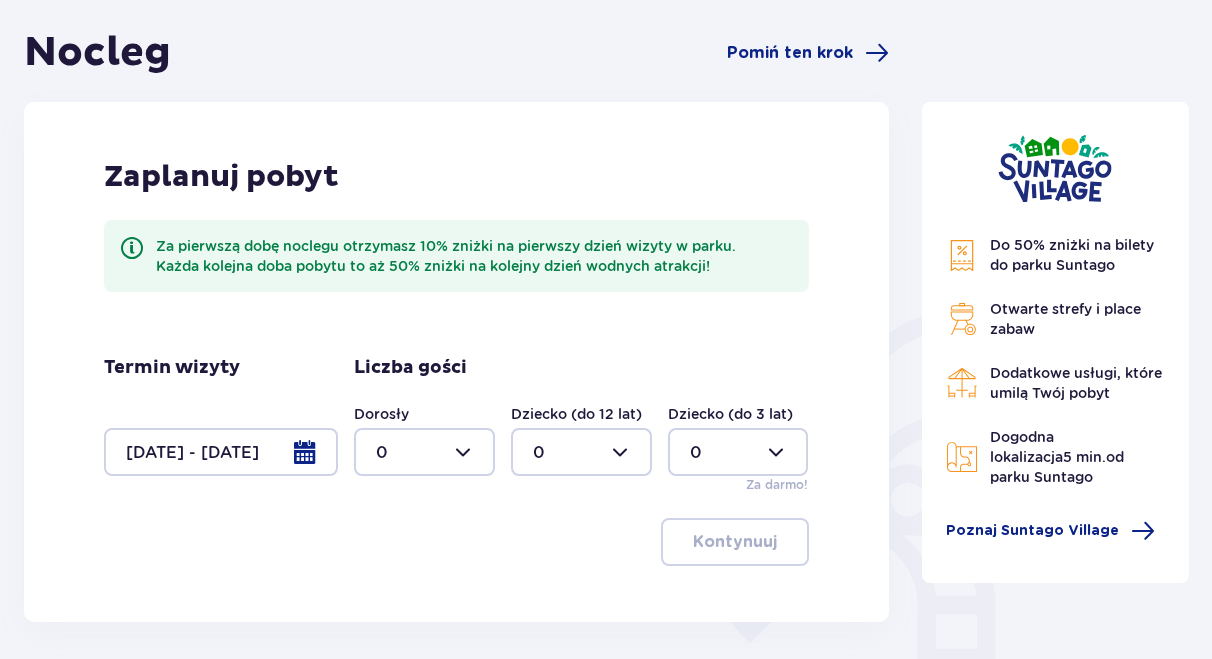 click at bounding box center [424, 452] 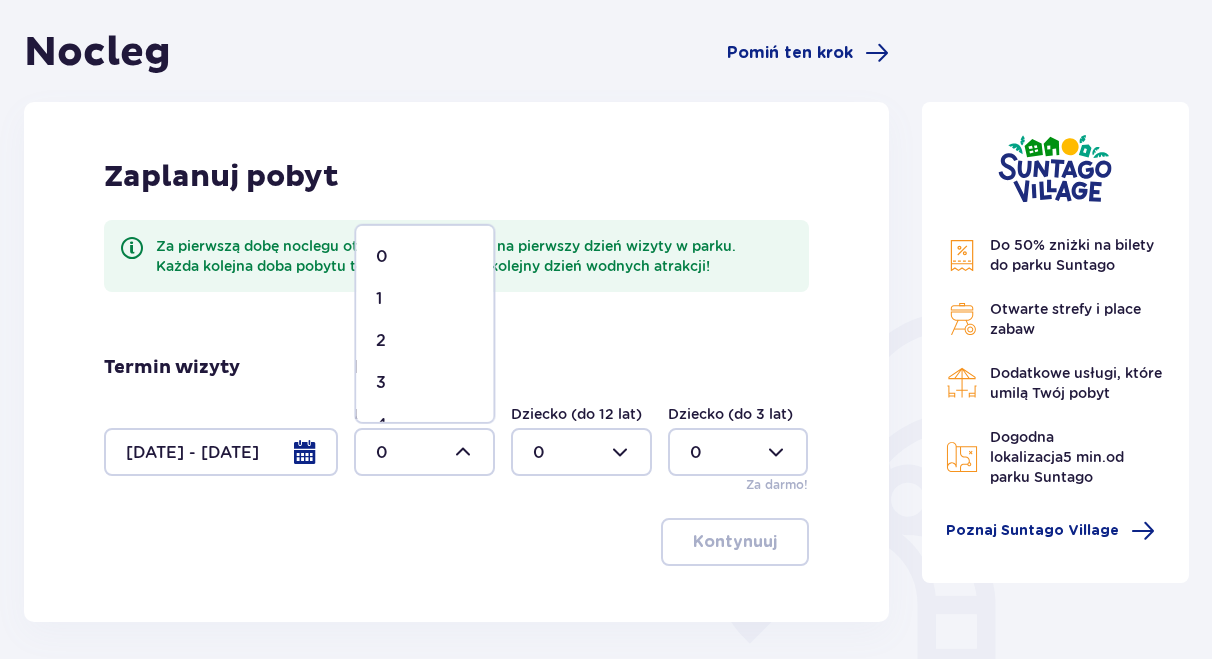 click on "1" at bounding box center [424, 299] 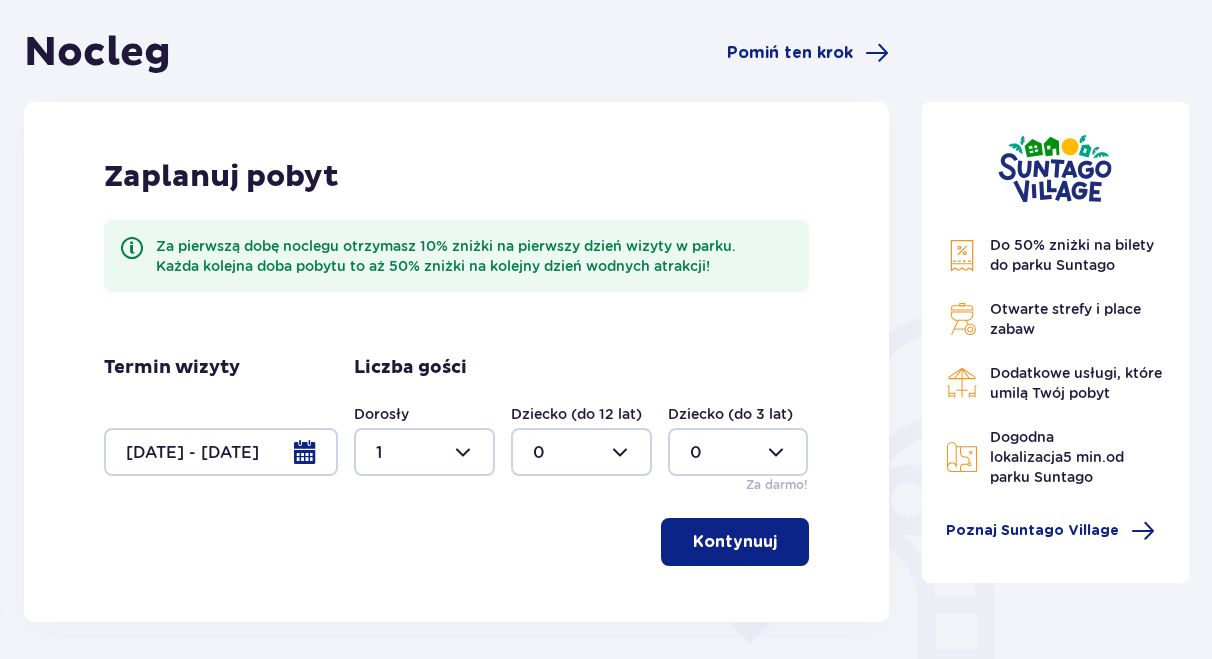 click at bounding box center [581, 452] 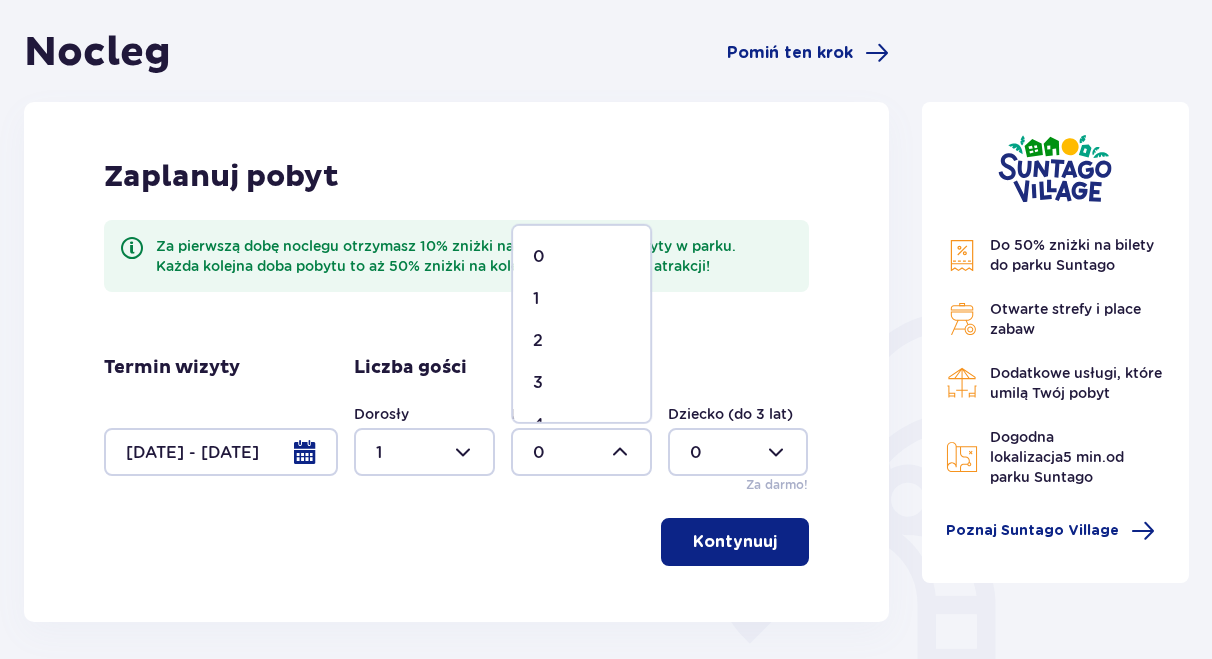 click on "1" at bounding box center (581, 299) 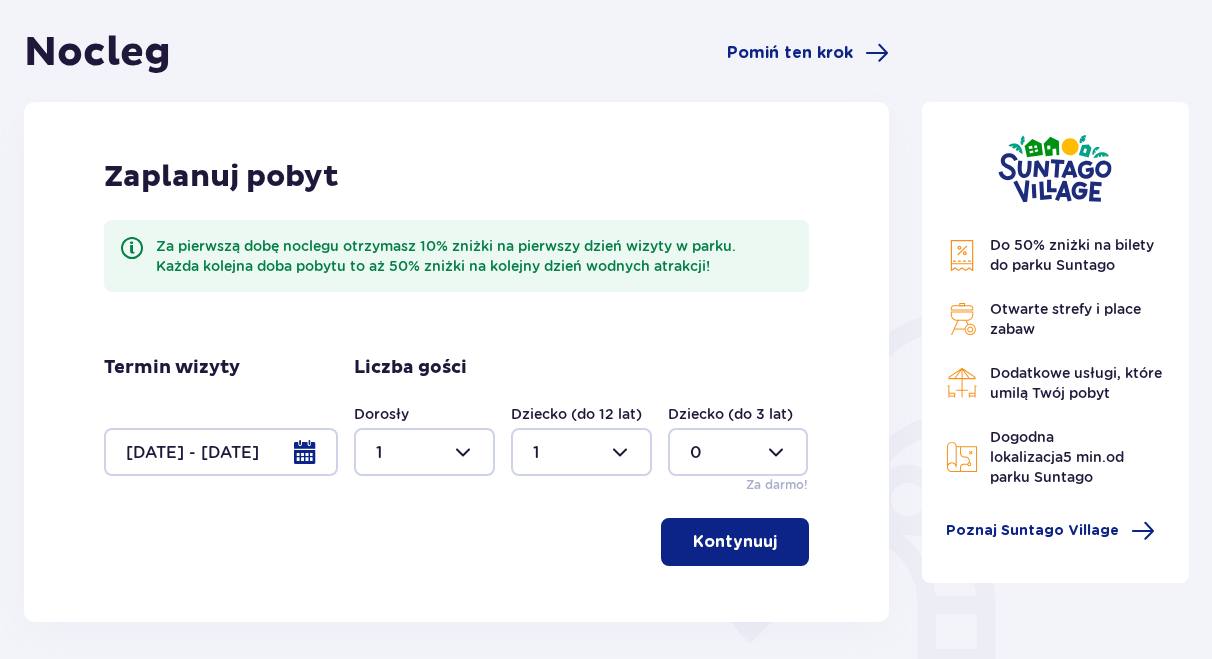 click on "Kontynuuj" at bounding box center [735, 542] 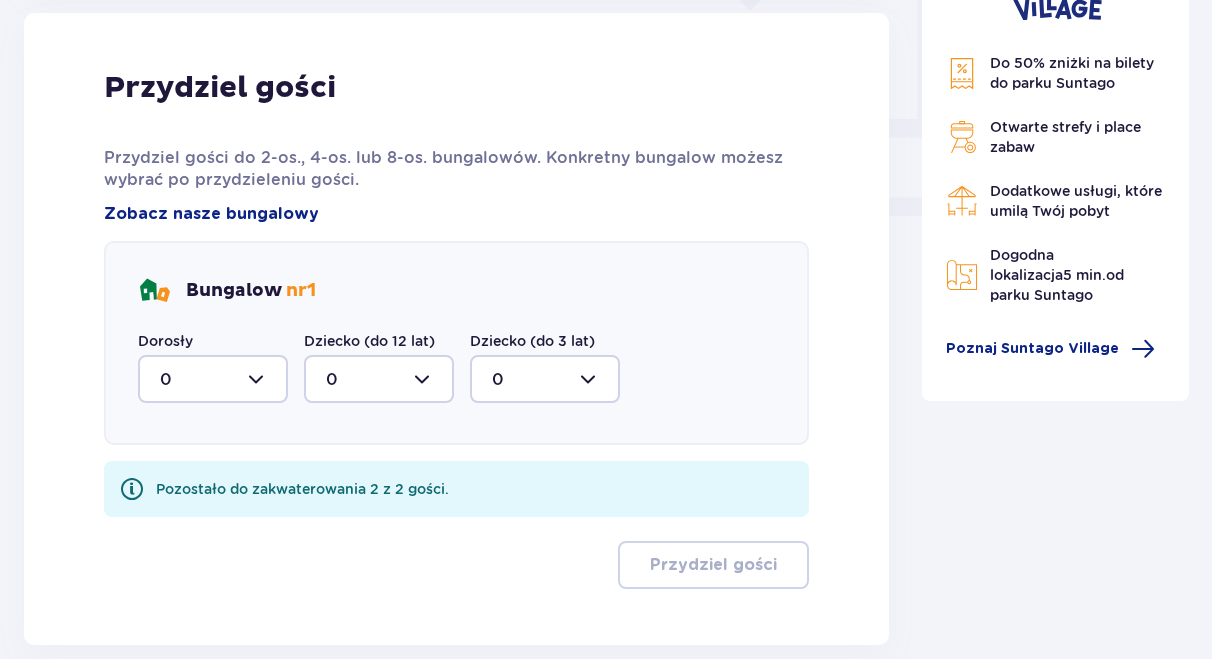 scroll, scrollTop: 816, scrollLeft: 0, axis: vertical 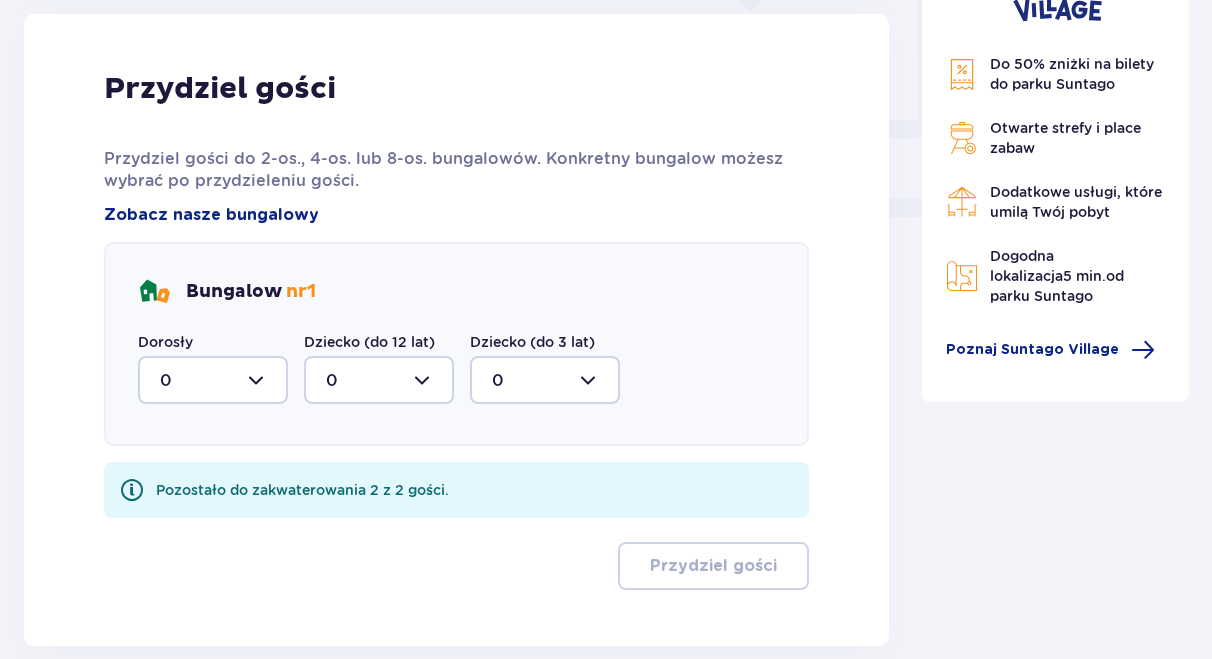 click at bounding box center (213, 380) 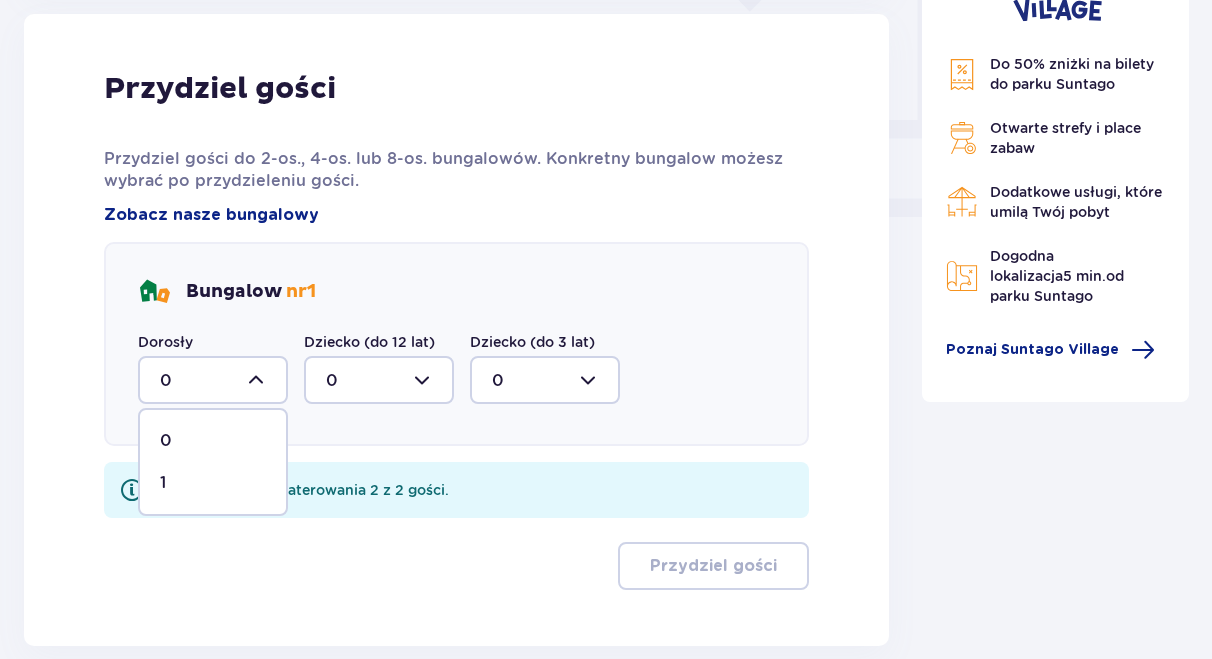 click on "1" at bounding box center [213, 483] 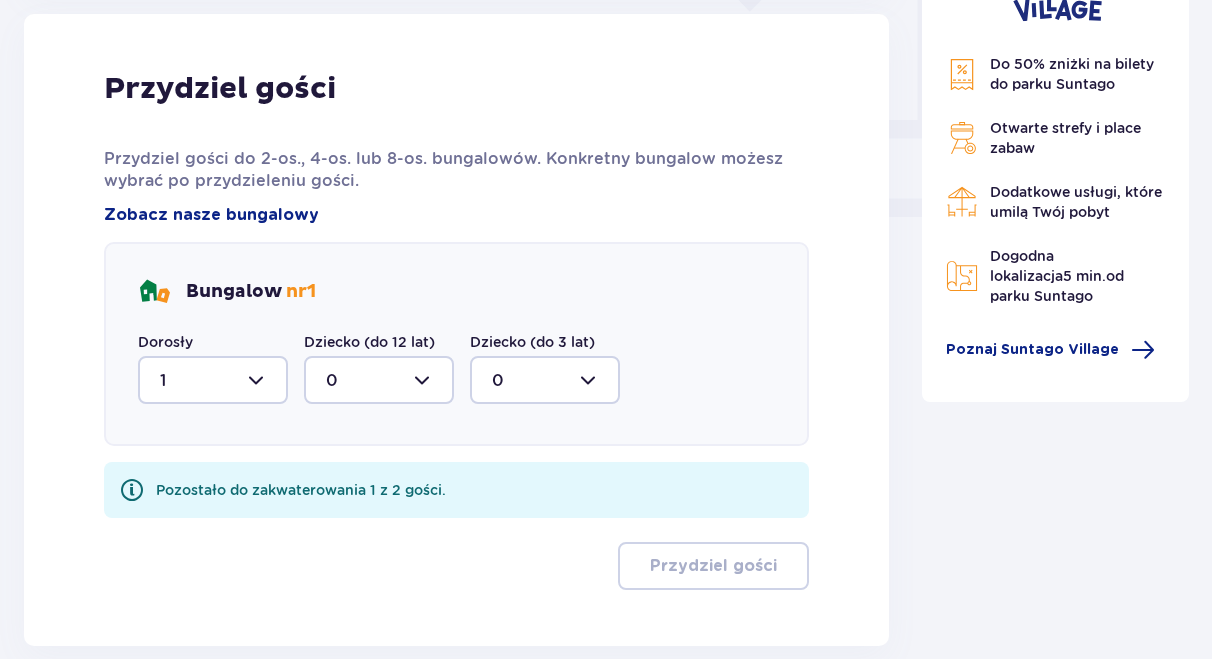 click at bounding box center (379, 380) 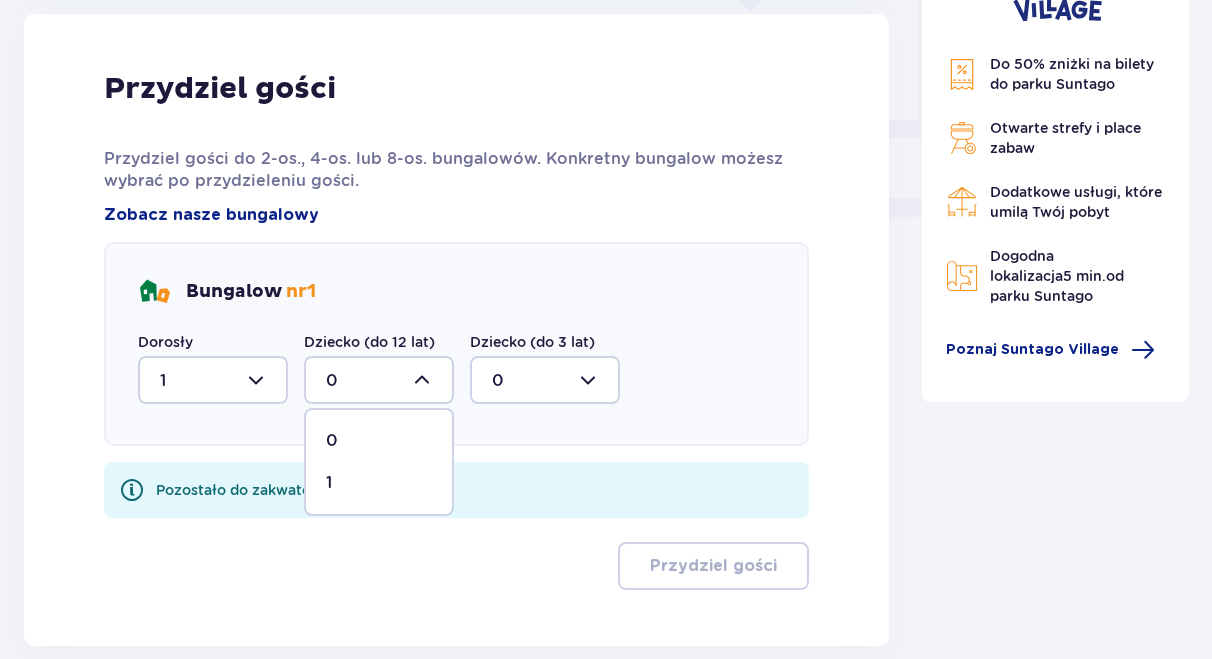 click on "1" at bounding box center [379, 483] 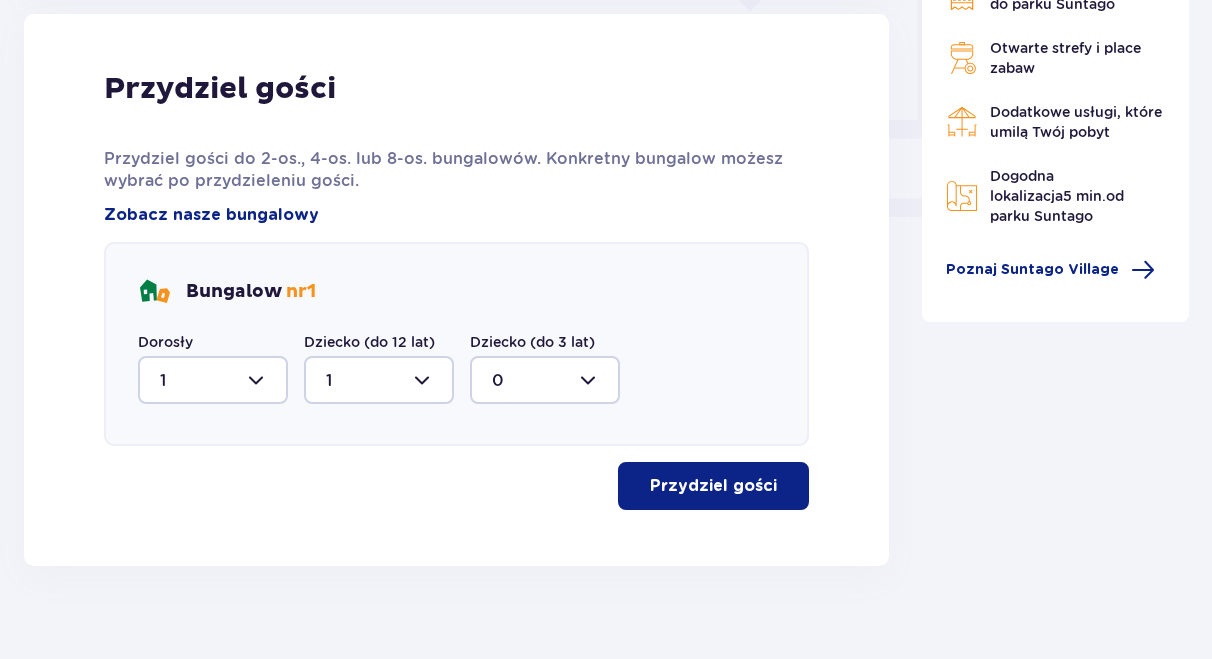 click on "Przydziel gości" at bounding box center (713, 486) 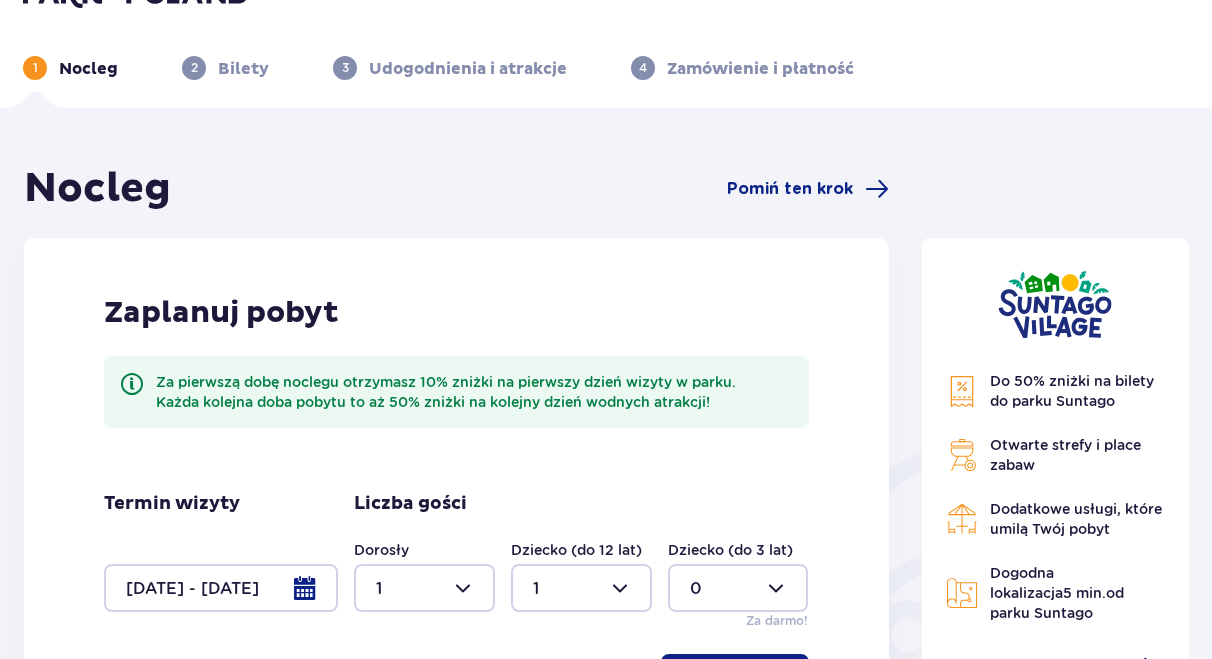scroll, scrollTop: 0, scrollLeft: 0, axis: both 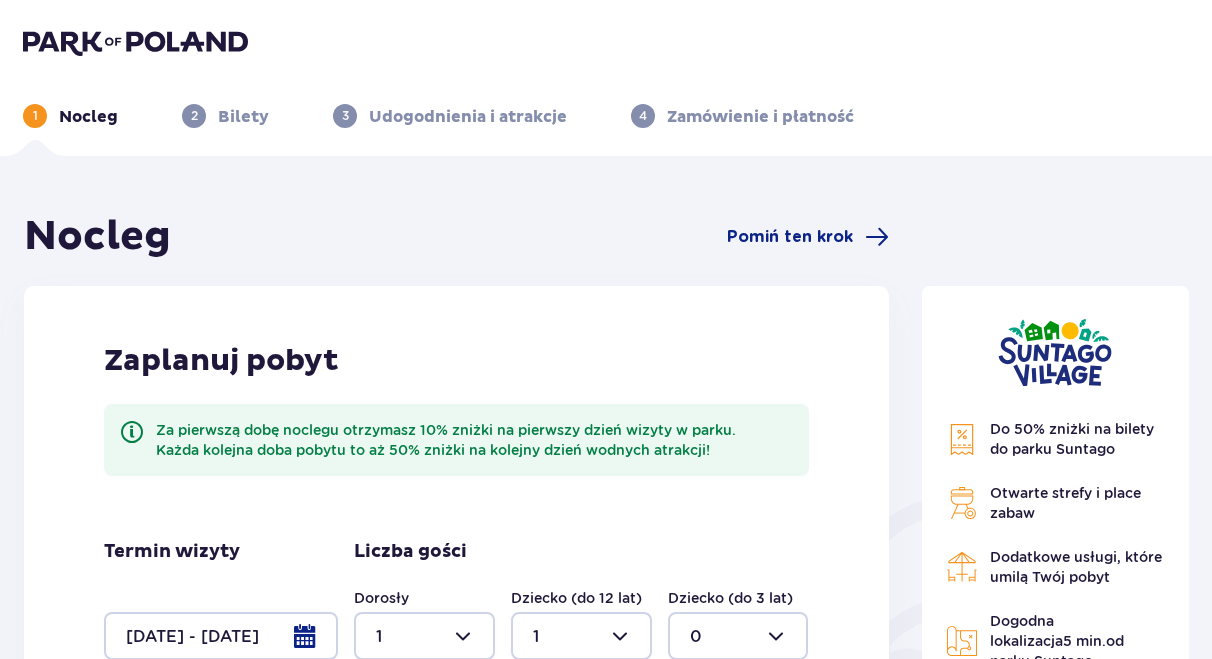 click at bounding box center (135, 42) 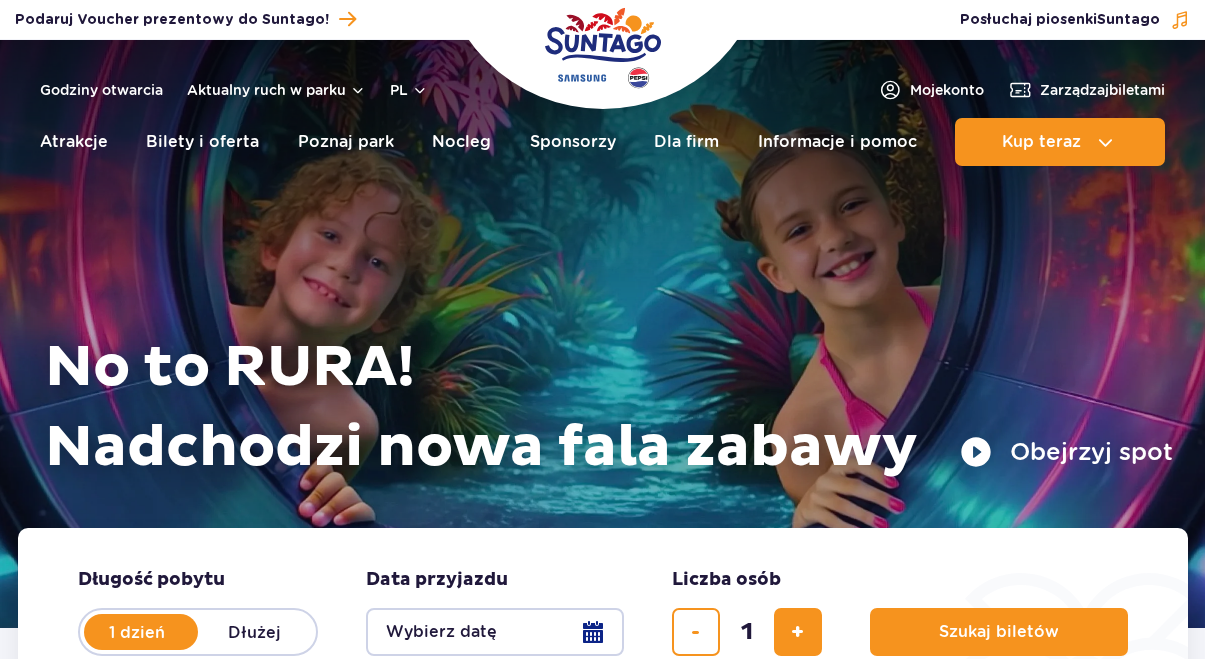 scroll, scrollTop: 0, scrollLeft: 0, axis: both 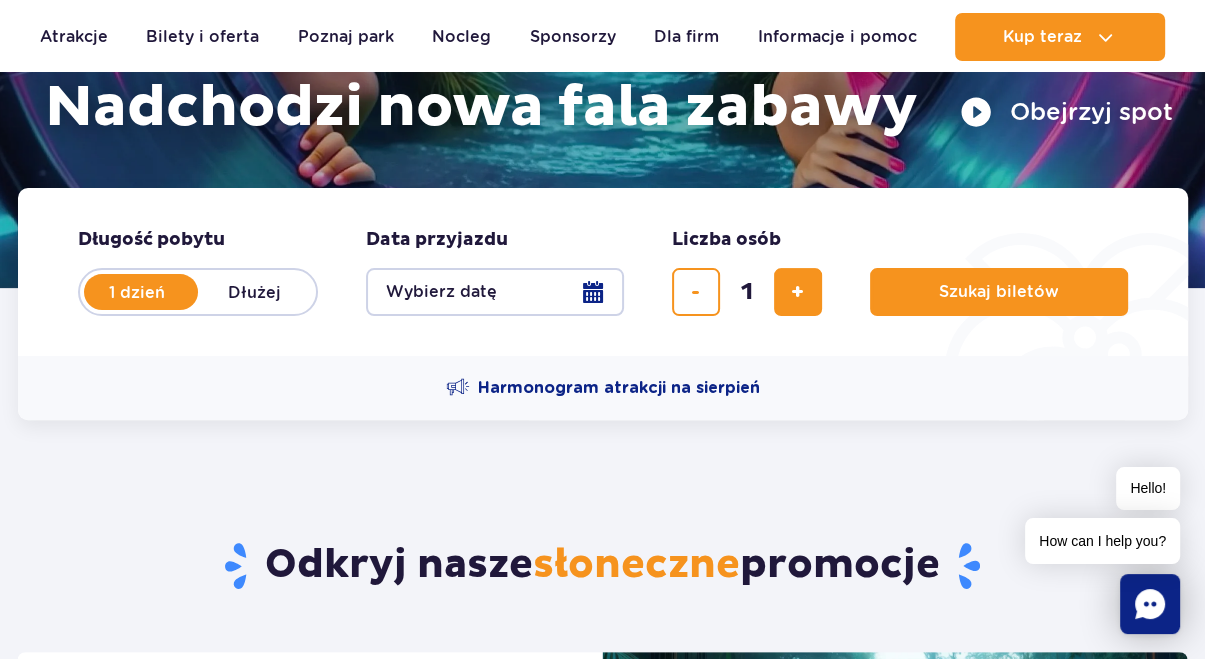 click on "Wybierz datę" at bounding box center [495, 292] 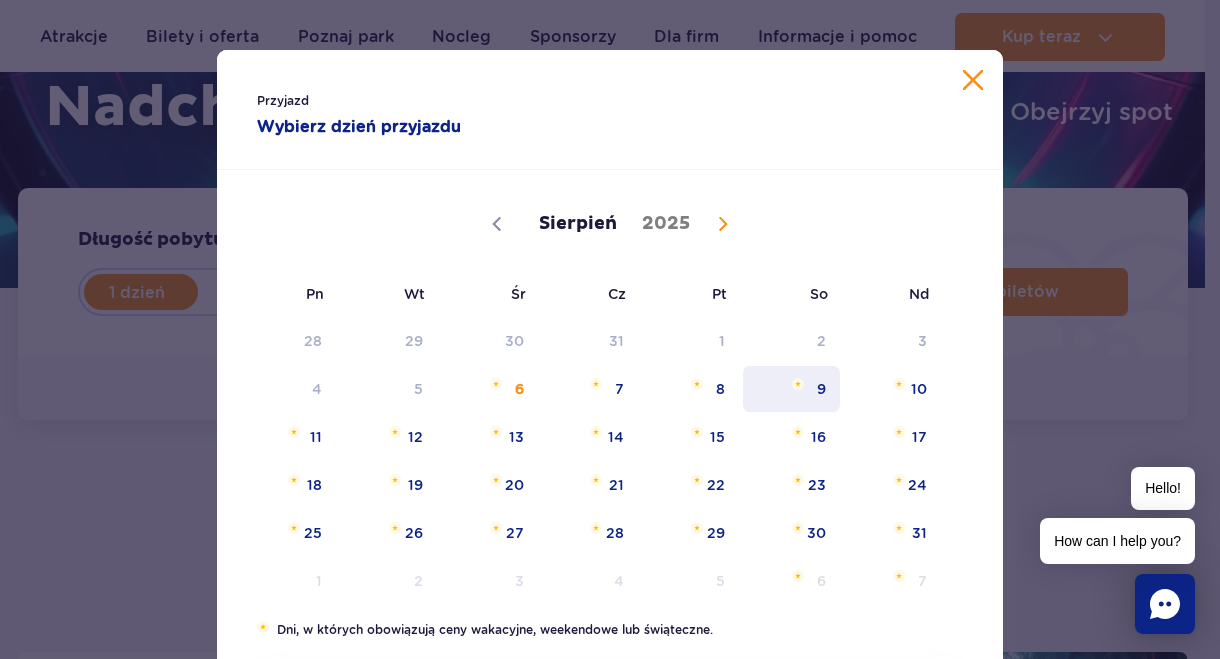 click on "9" at bounding box center [791, 389] 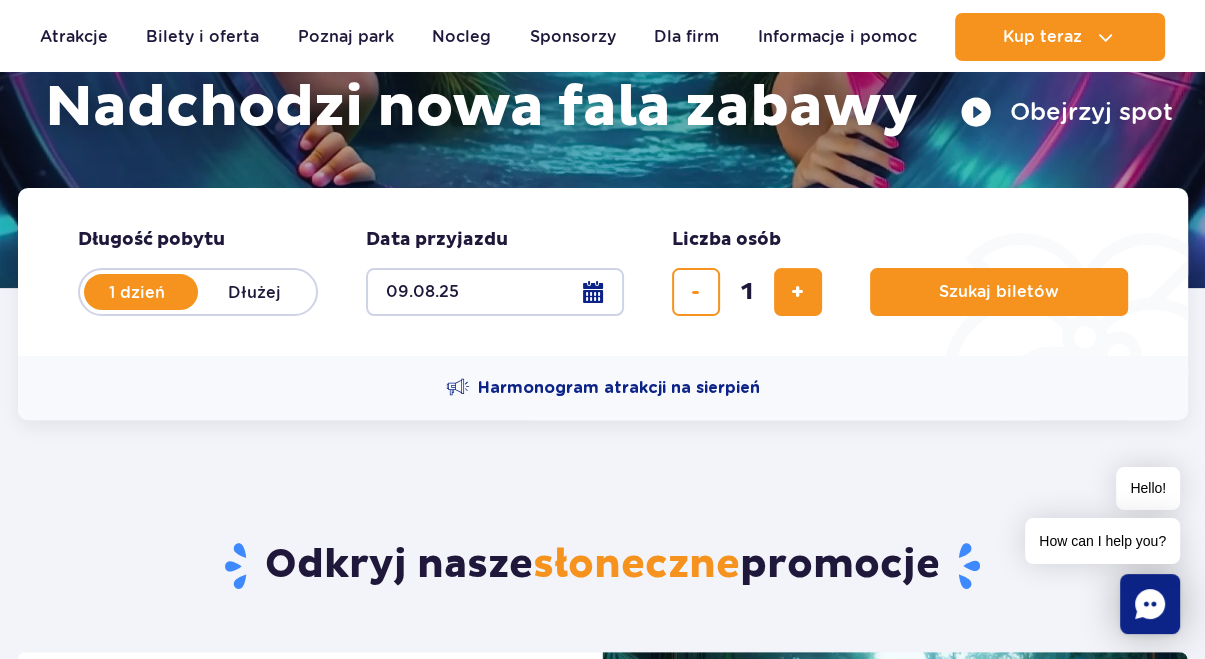 click on "Dłużej" at bounding box center (255, 292) 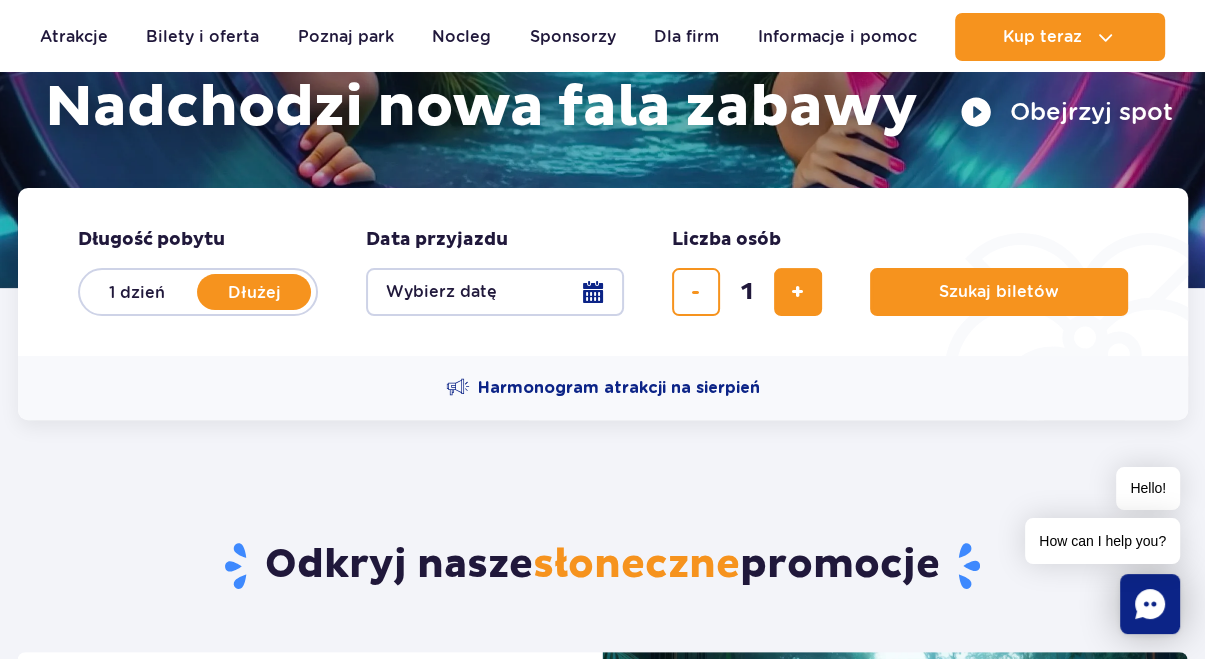 click on "Wybierz datę" at bounding box center (495, 292) 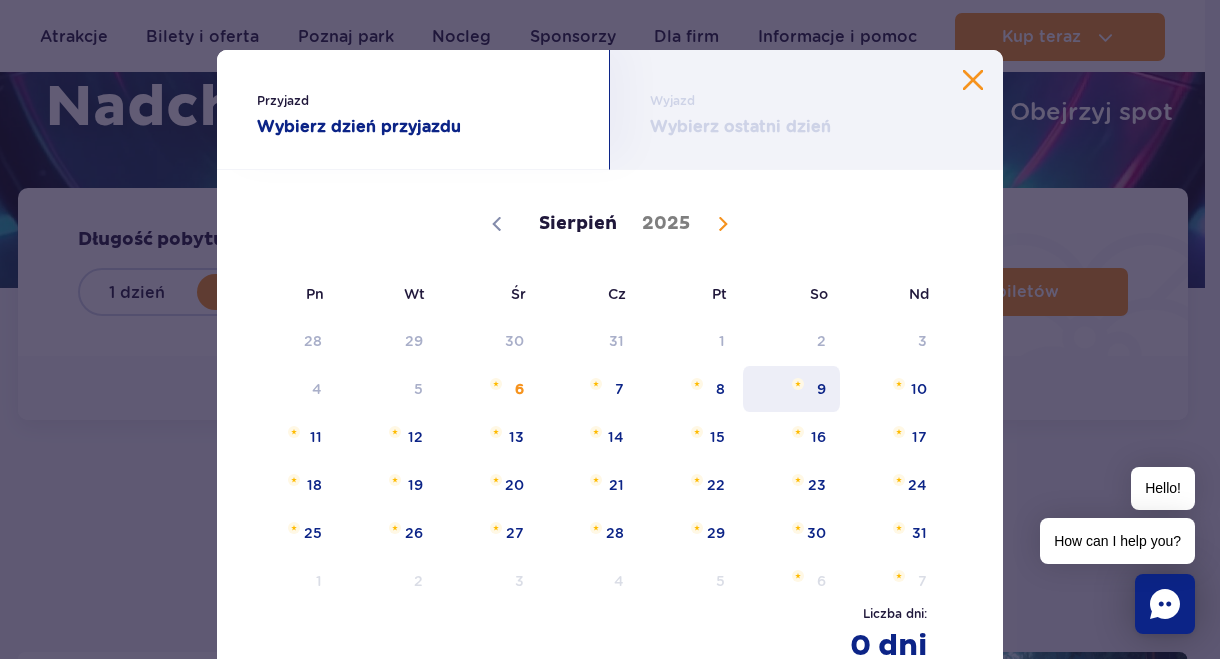 click on "9" at bounding box center [791, 389] 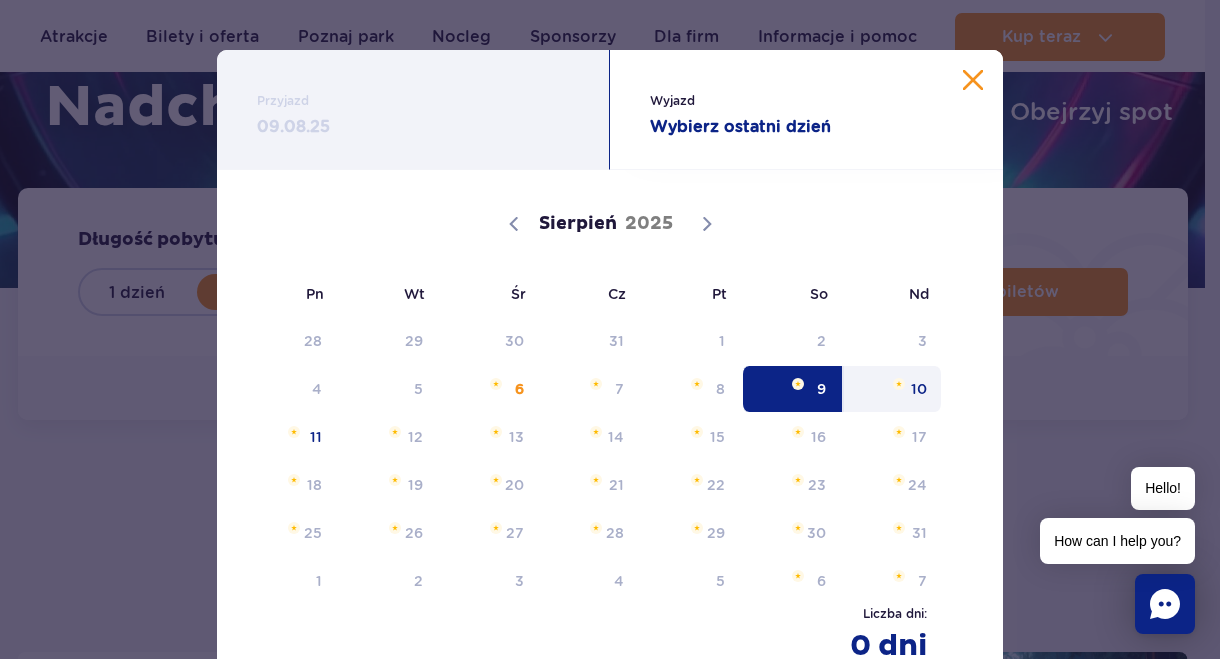 click on "10" at bounding box center [892, 389] 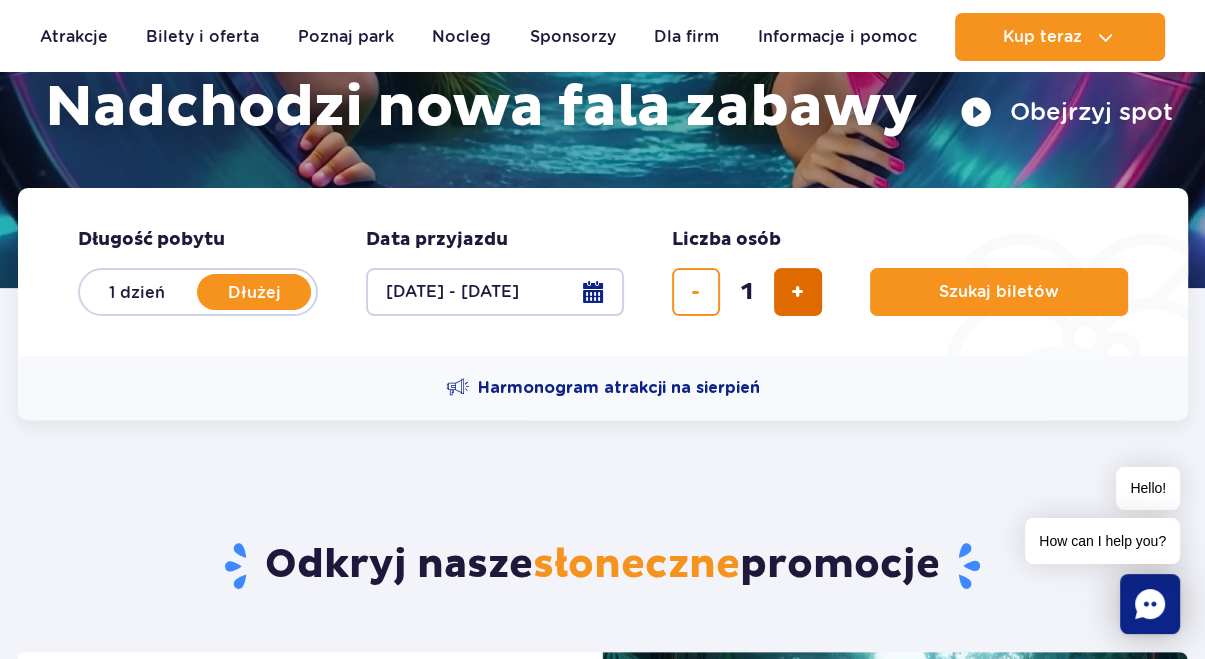 click at bounding box center [798, 292] 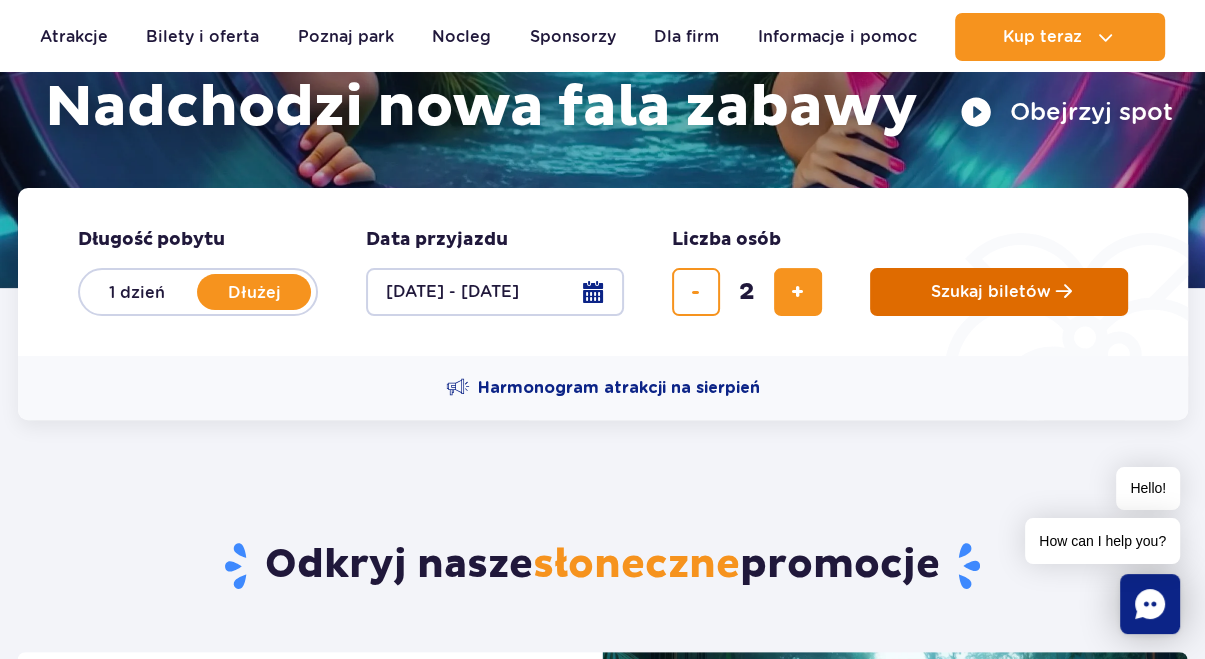 click on "Szukaj biletów" at bounding box center [991, 292] 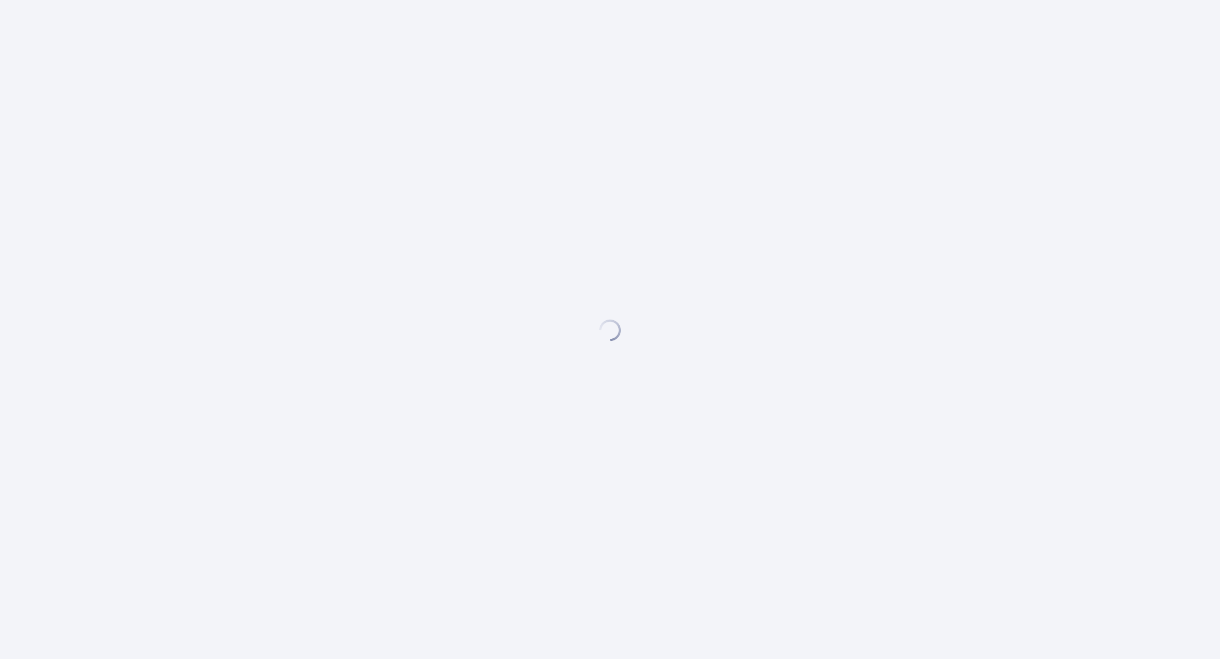 scroll, scrollTop: 0, scrollLeft: 0, axis: both 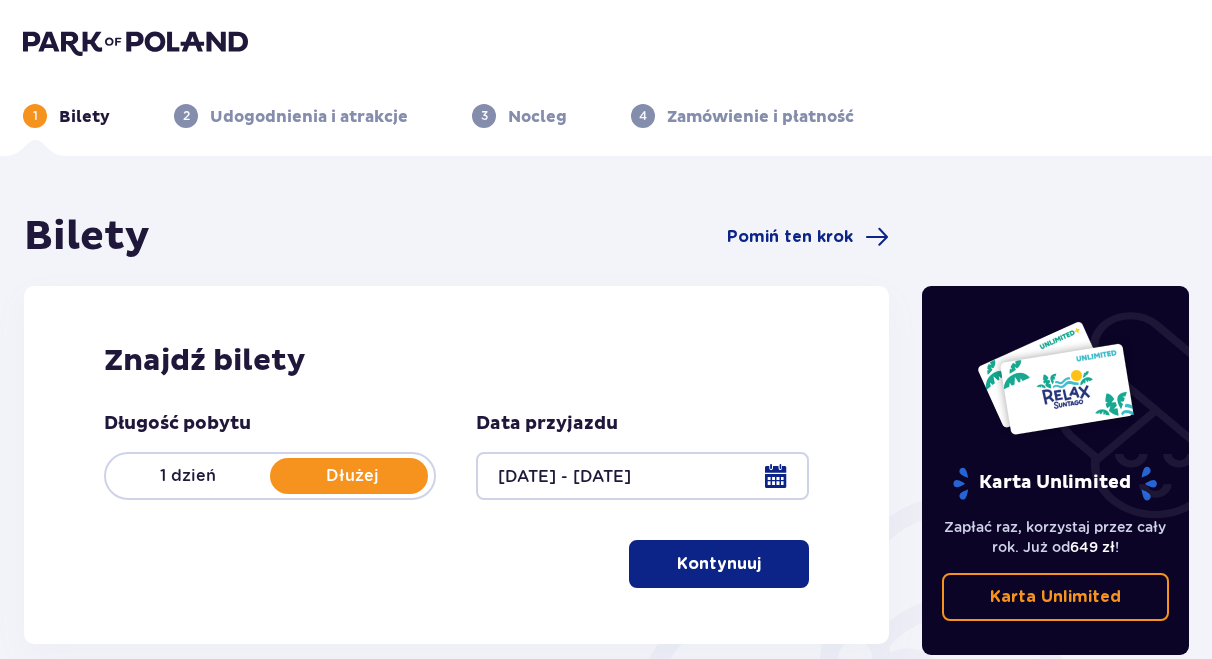click on "Kontynuuj" at bounding box center (719, 564) 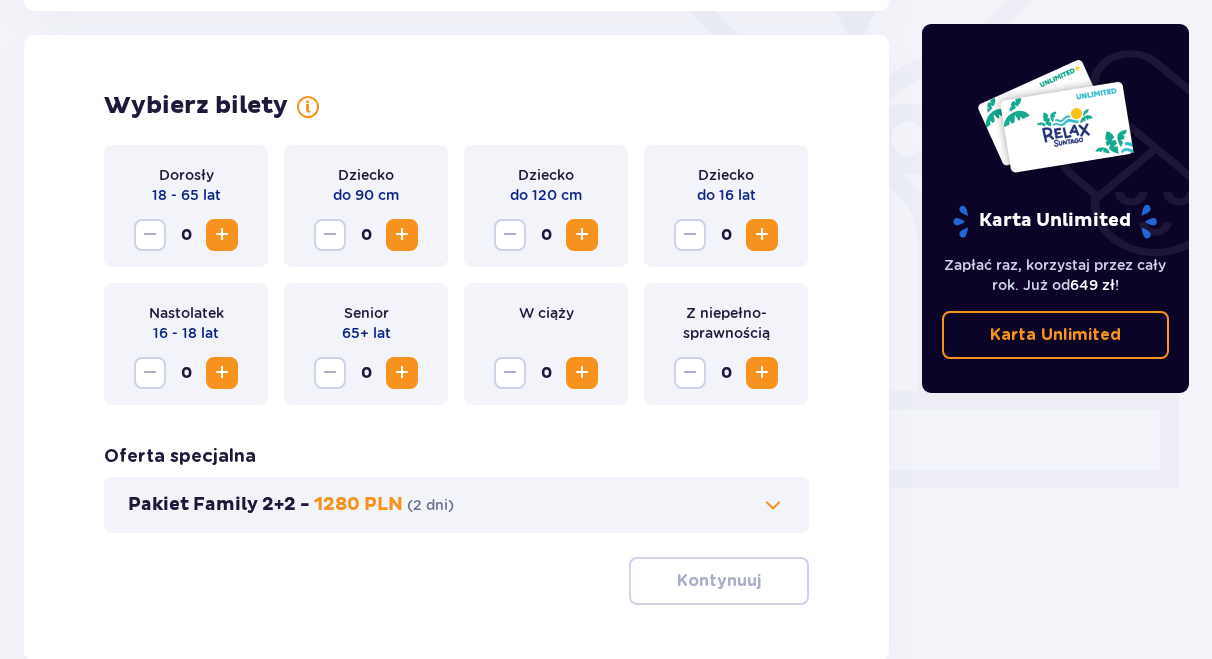 scroll, scrollTop: 556, scrollLeft: 0, axis: vertical 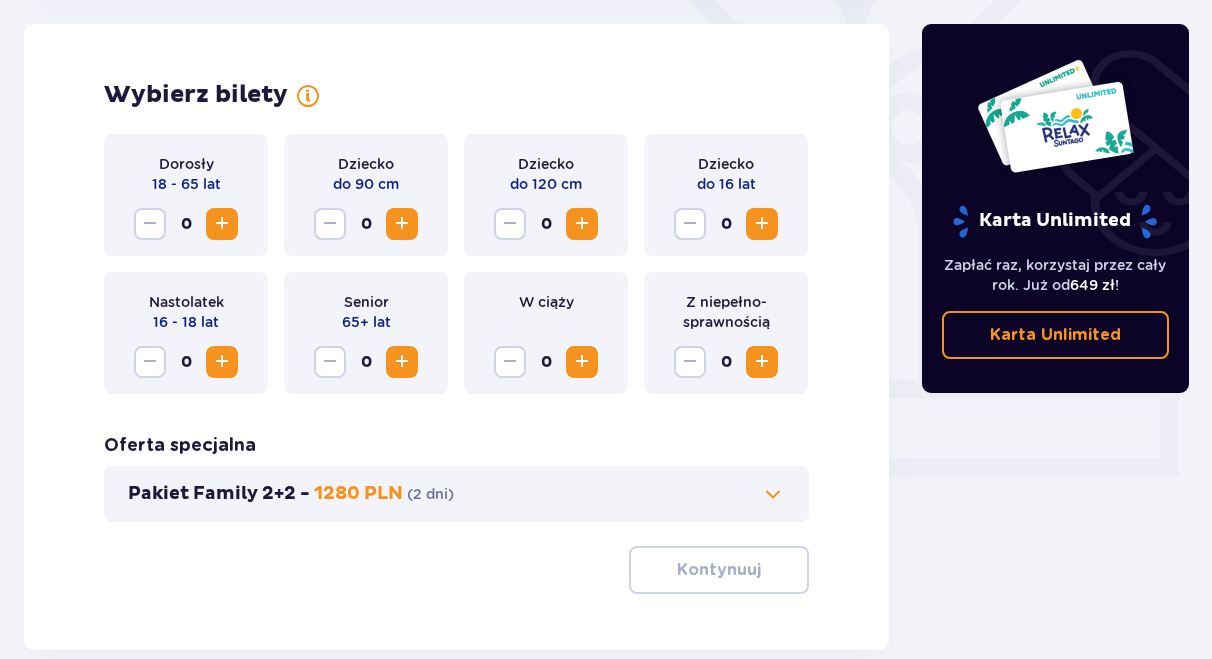 click at bounding box center [222, 224] 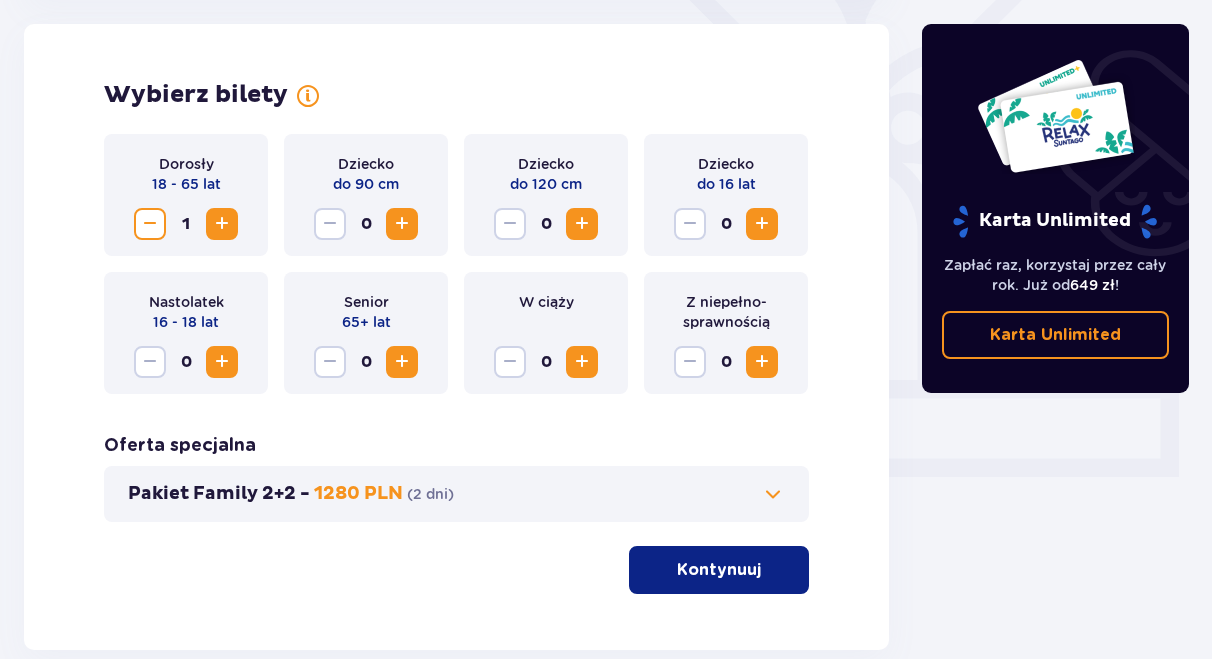 click at bounding box center [762, 224] 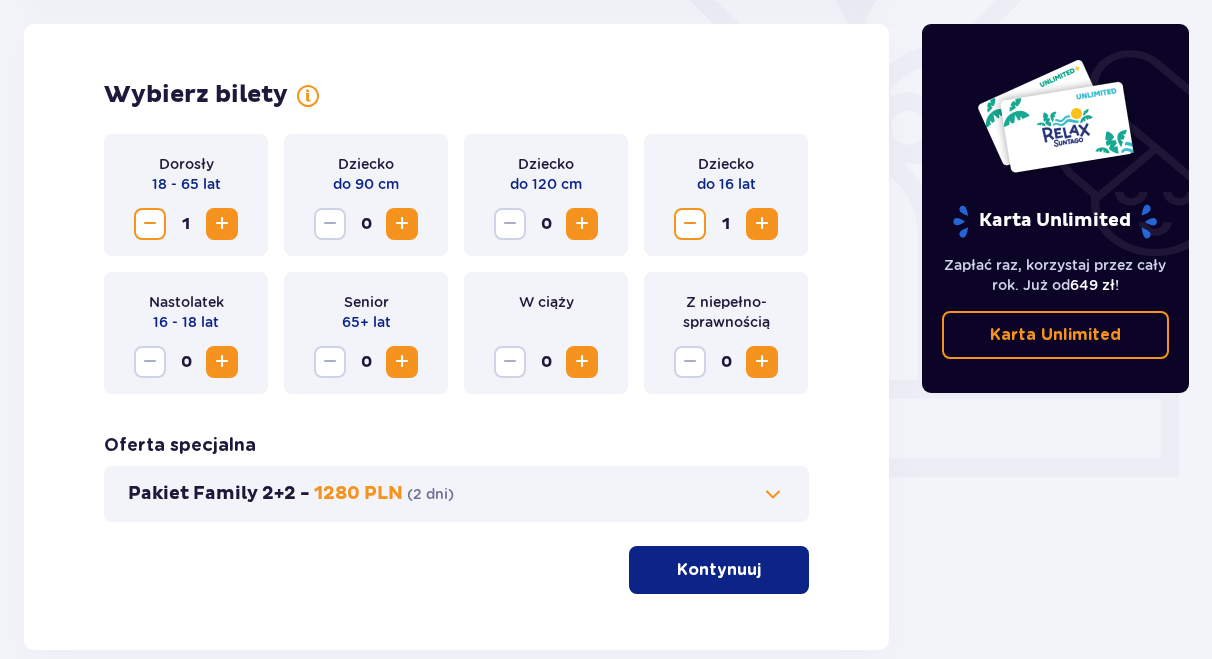 click on "Kontynuuj" at bounding box center (719, 570) 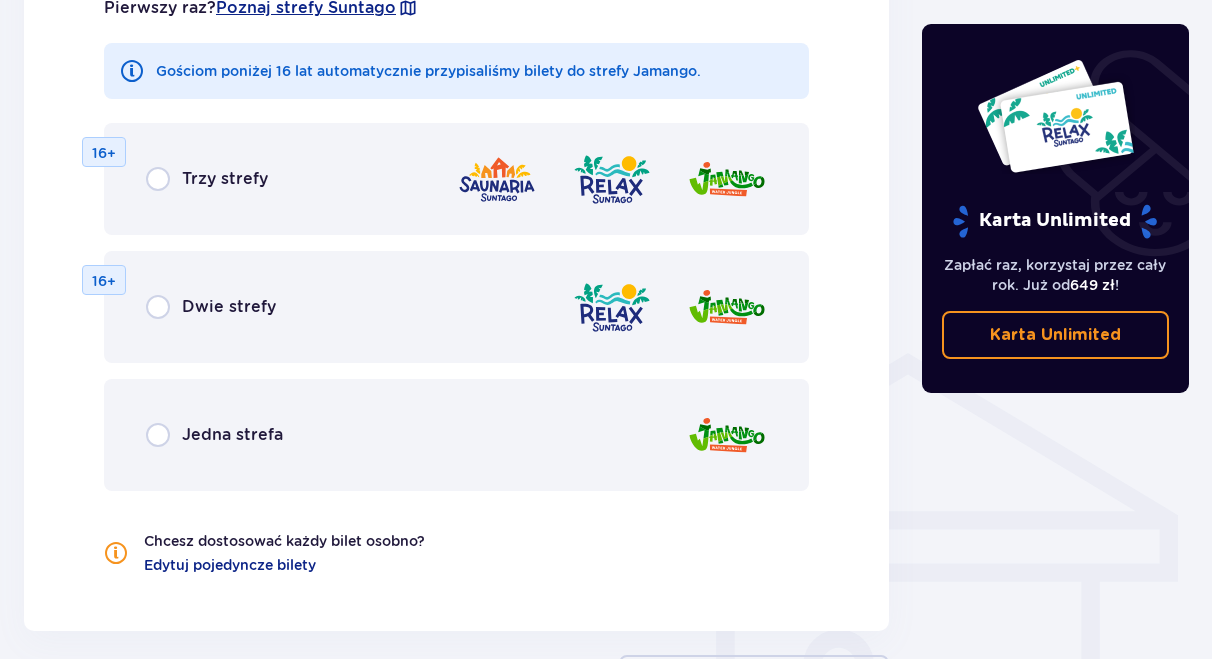 scroll, scrollTop: 1290, scrollLeft: 0, axis: vertical 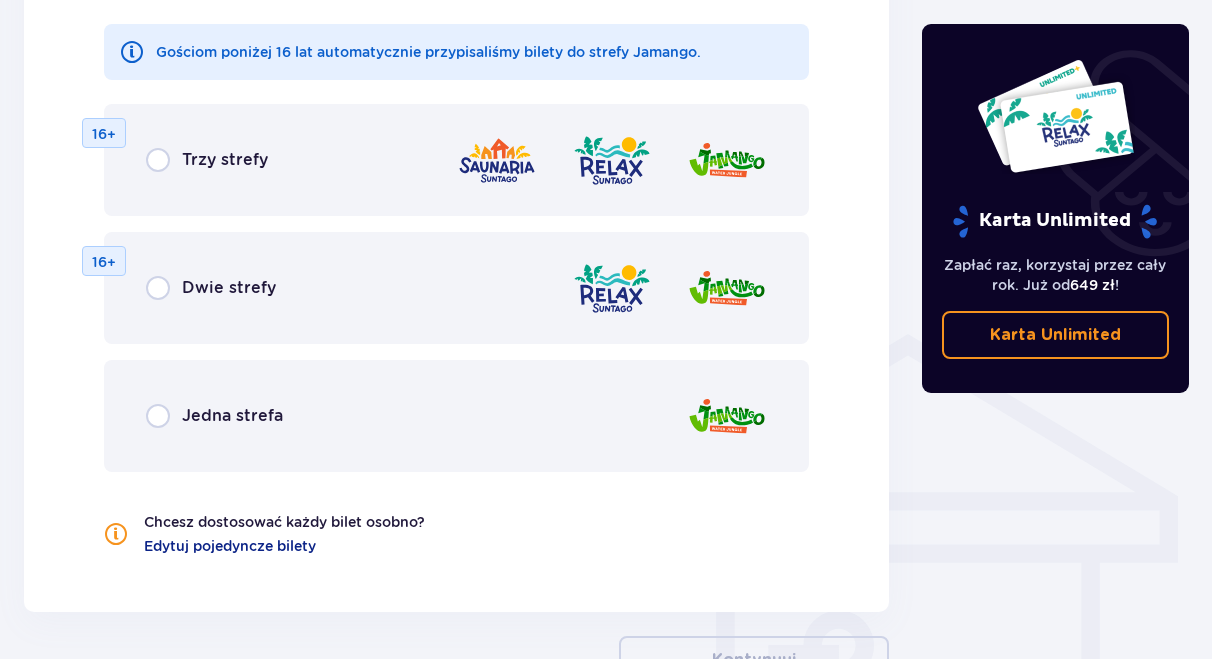 click on "Jedna strefa" at bounding box center [456, 416] 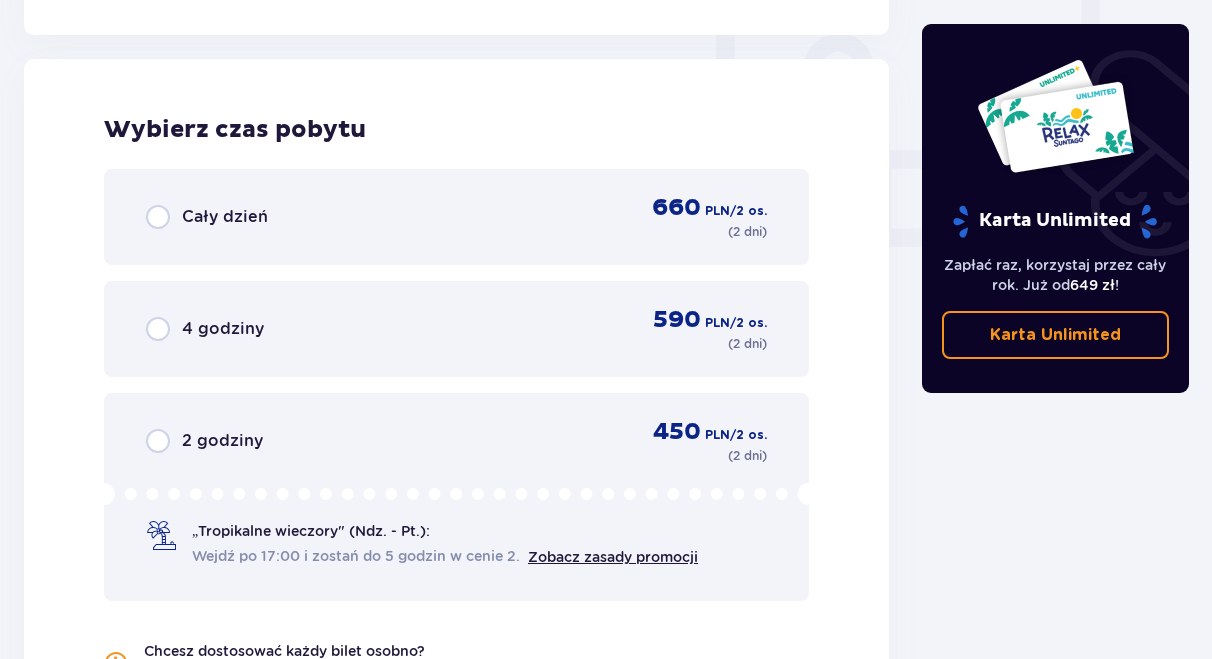 scroll, scrollTop: 1878, scrollLeft: 0, axis: vertical 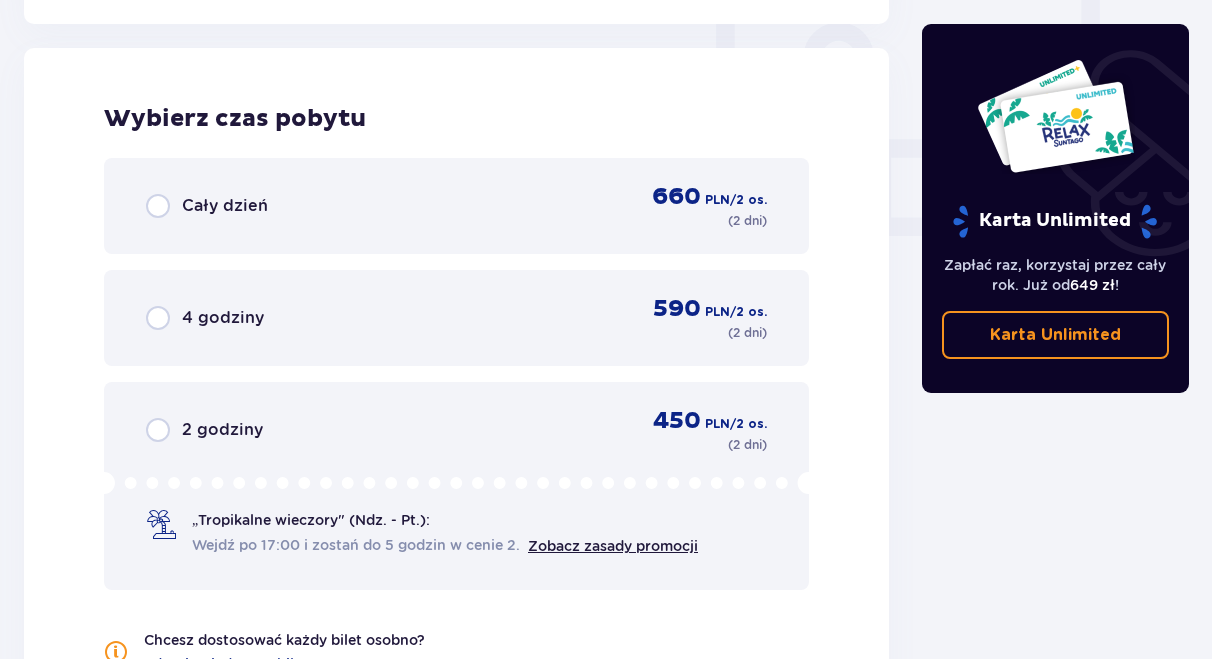 click on "Cały dzień   660 PLN / 2 os. ( 2 dni )" at bounding box center (456, 206) 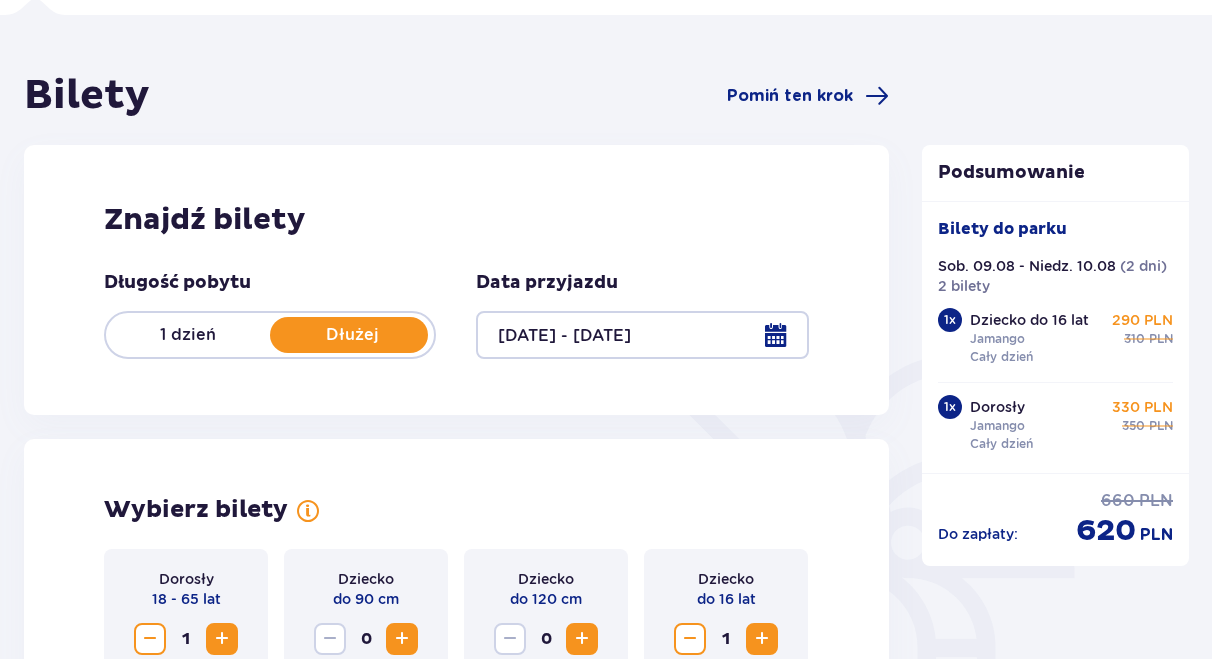 scroll, scrollTop: 0, scrollLeft: 0, axis: both 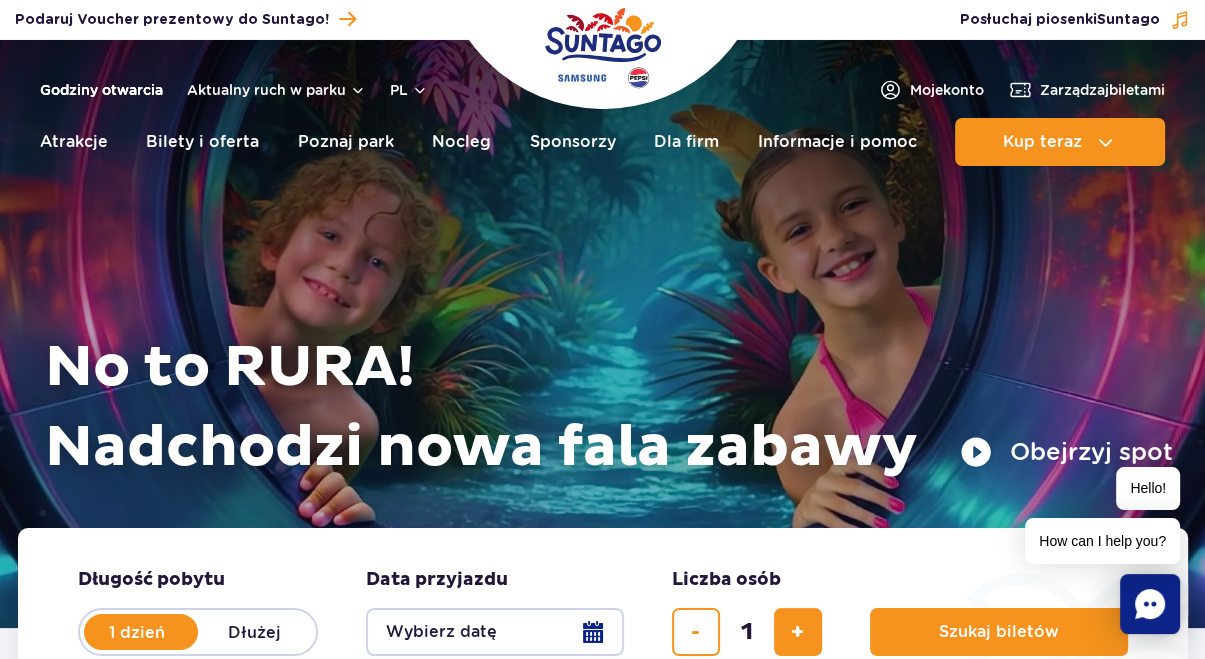 click on "Godziny otwarcia" at bounding box center (101, 90) 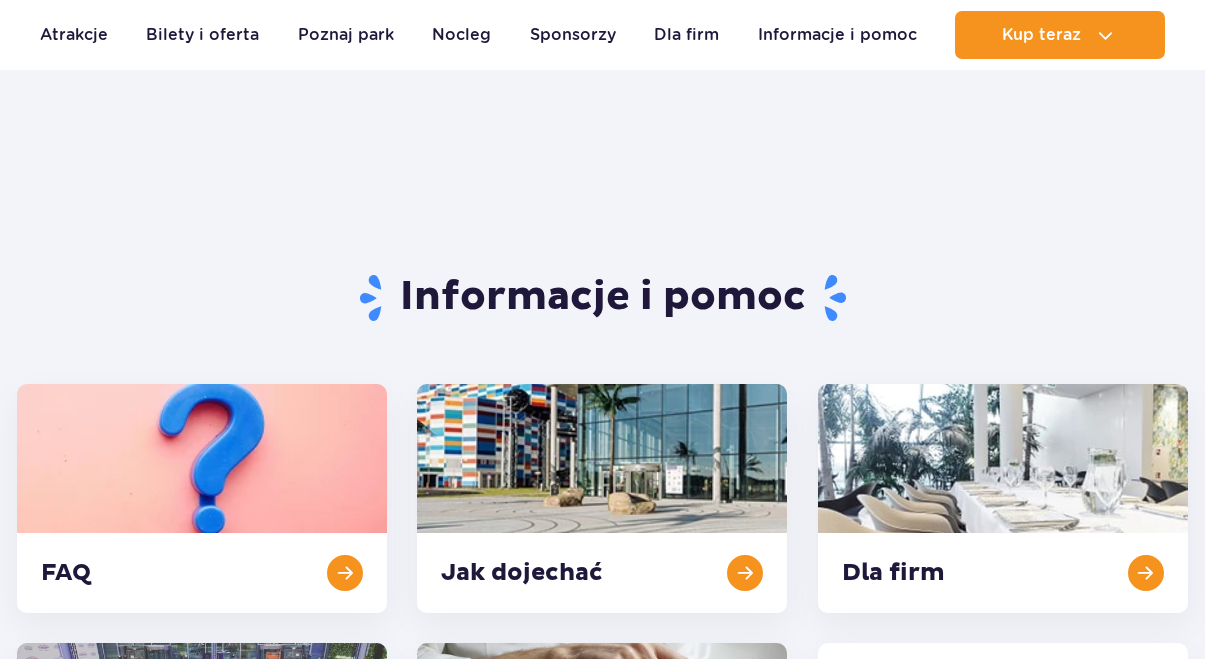 scroll, scrollTop: 454, scrollLeft: 0, axis: vertical 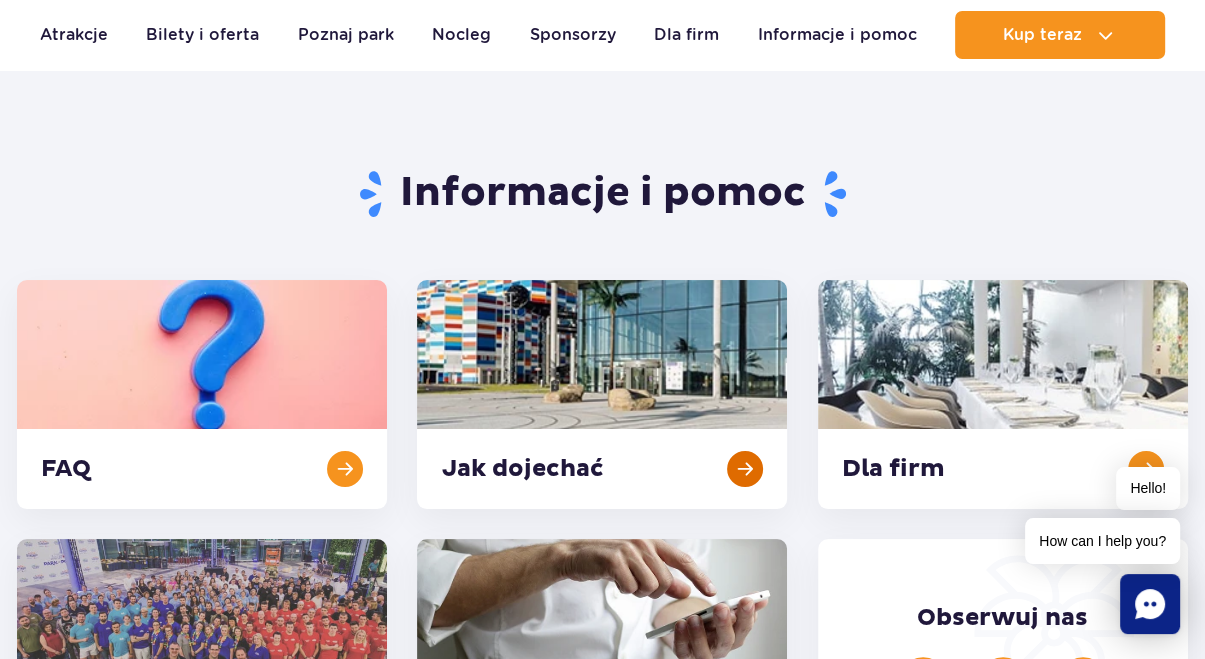 click at bounding box center [602, 394] 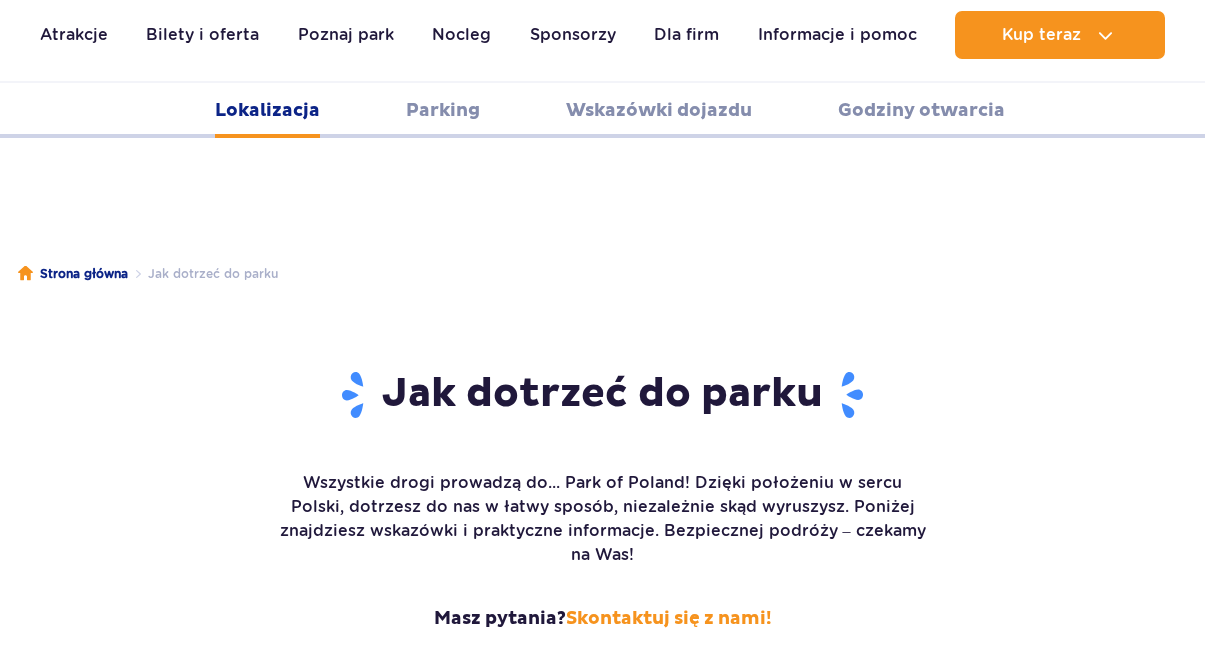 scroll, scrollTop: 1652, scrollLeft: 0, axis: vertical 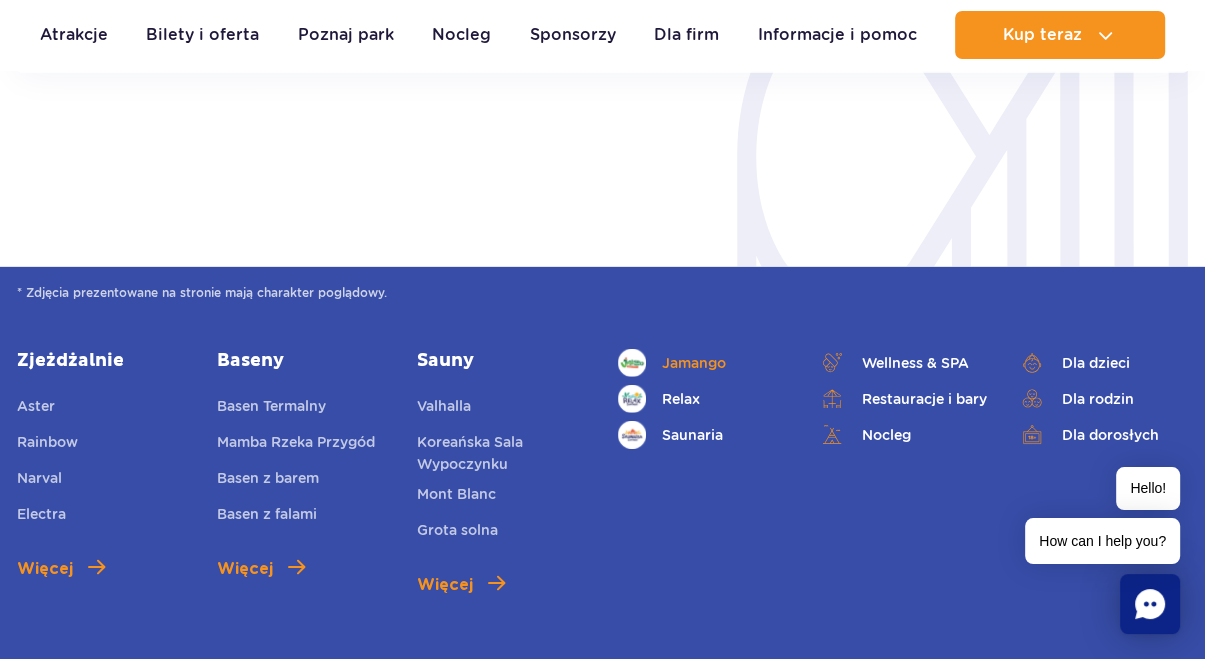 click on "Jamango" at bounding box center (694, 363) 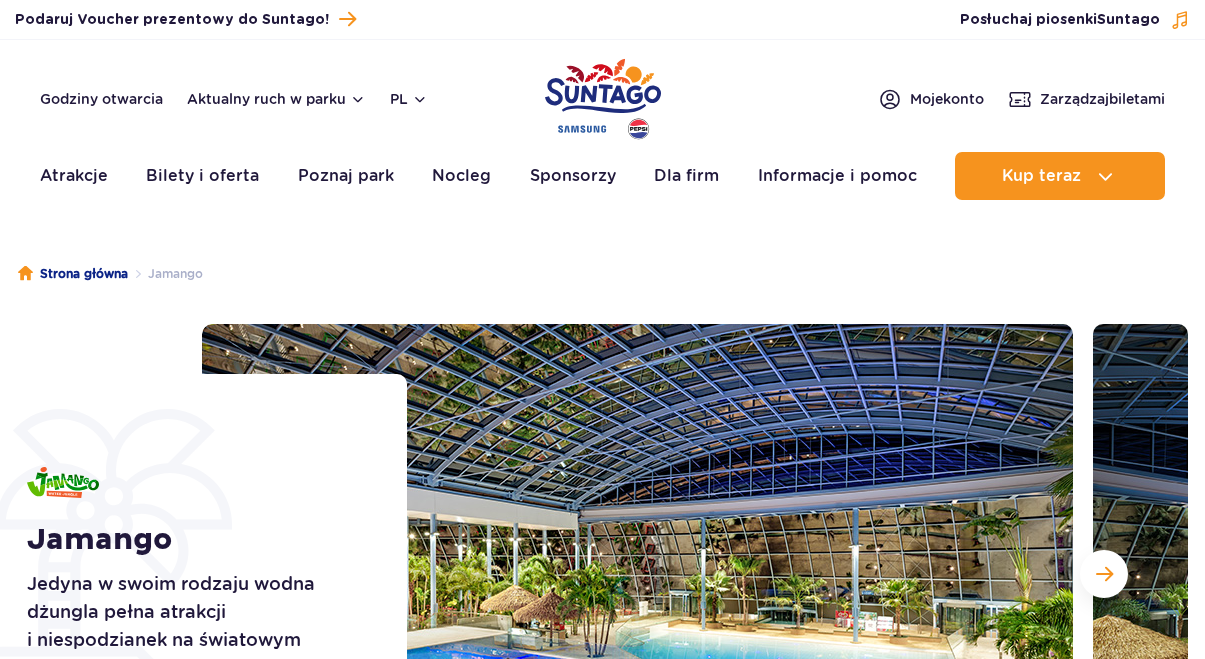 scroll, scrollTop: 0, scrollLeft: 0, axis: both 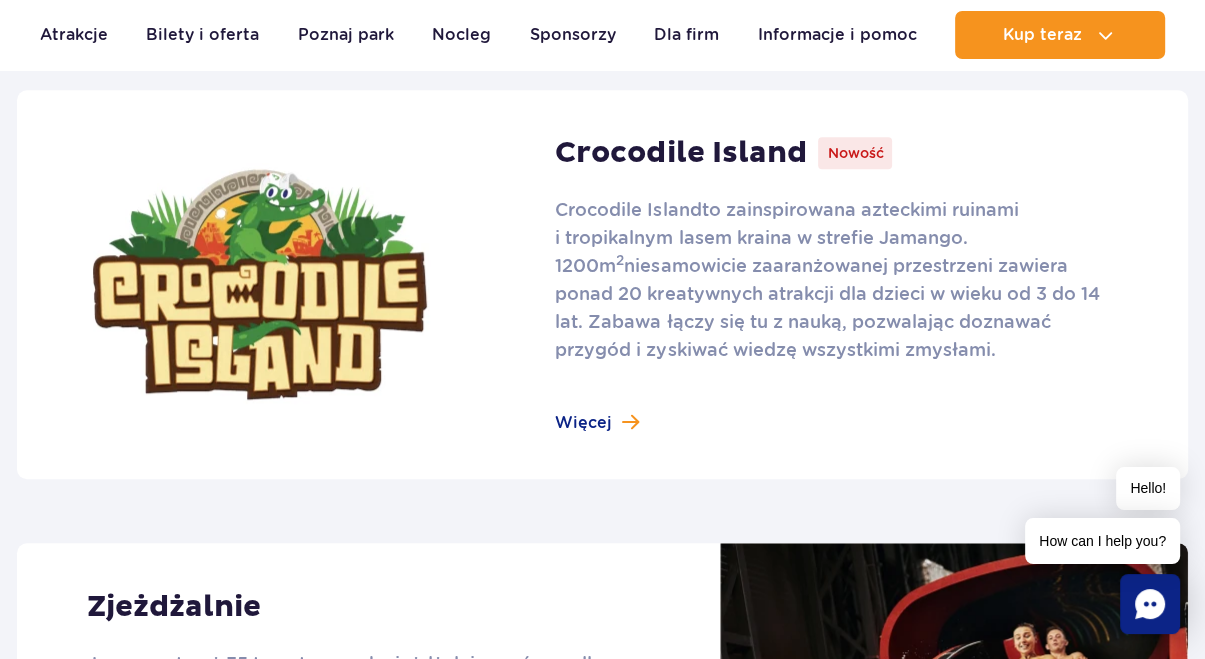 click at bounding box center (602, 284) 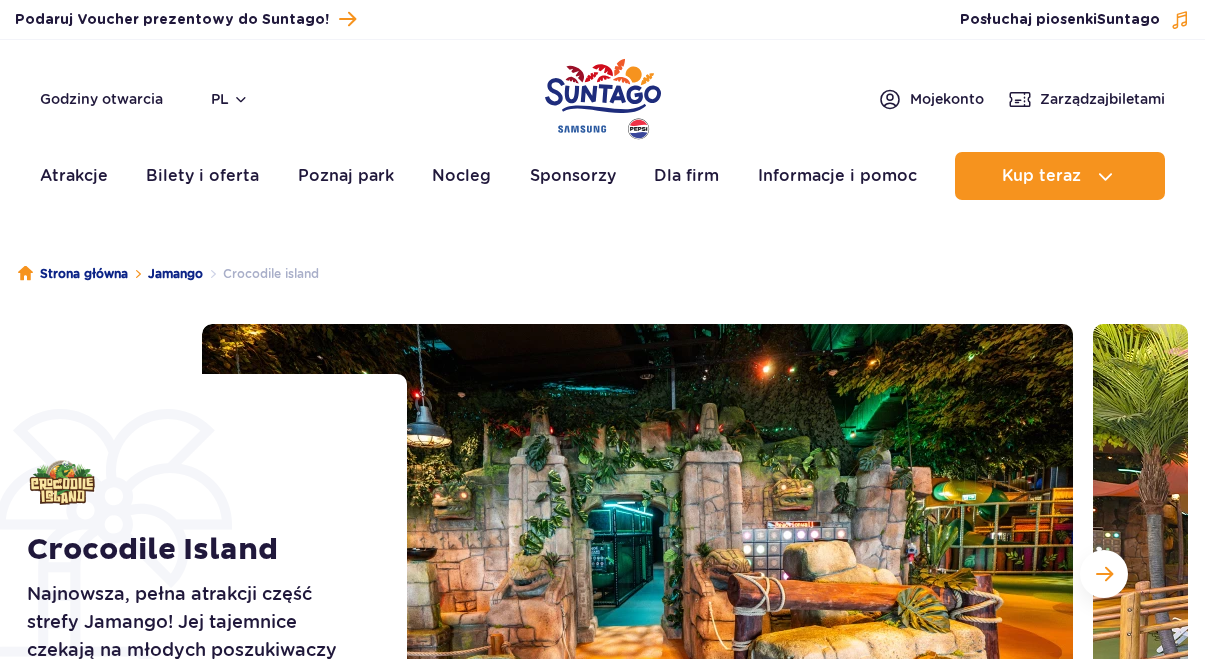 scroll, scrollTop: 0, scrollLeft: 0, axis: both 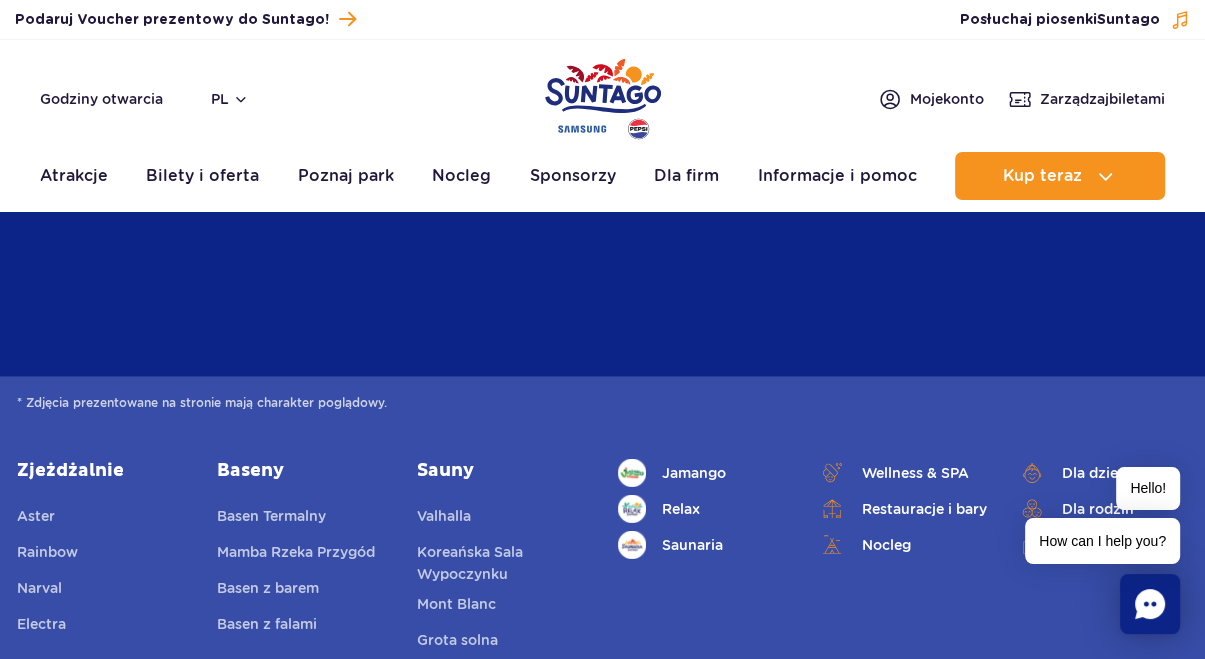click at bounding box center (603, 99) 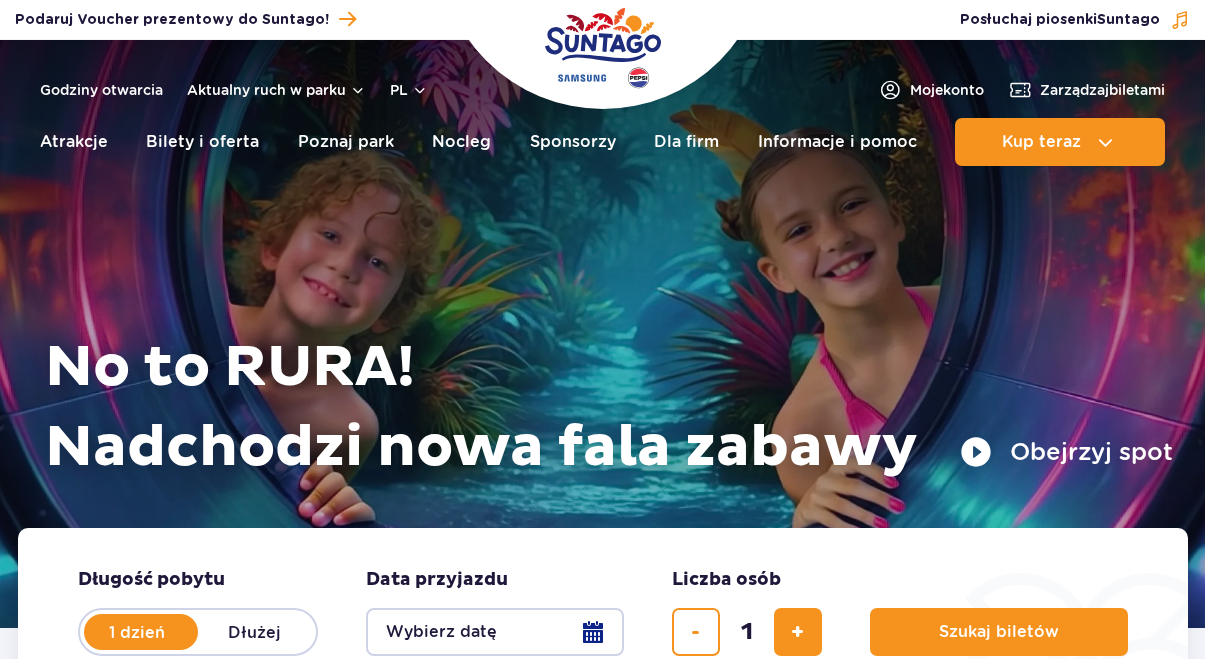 scroll, scrollTop: 0, scrollLeft: 0, axis: both 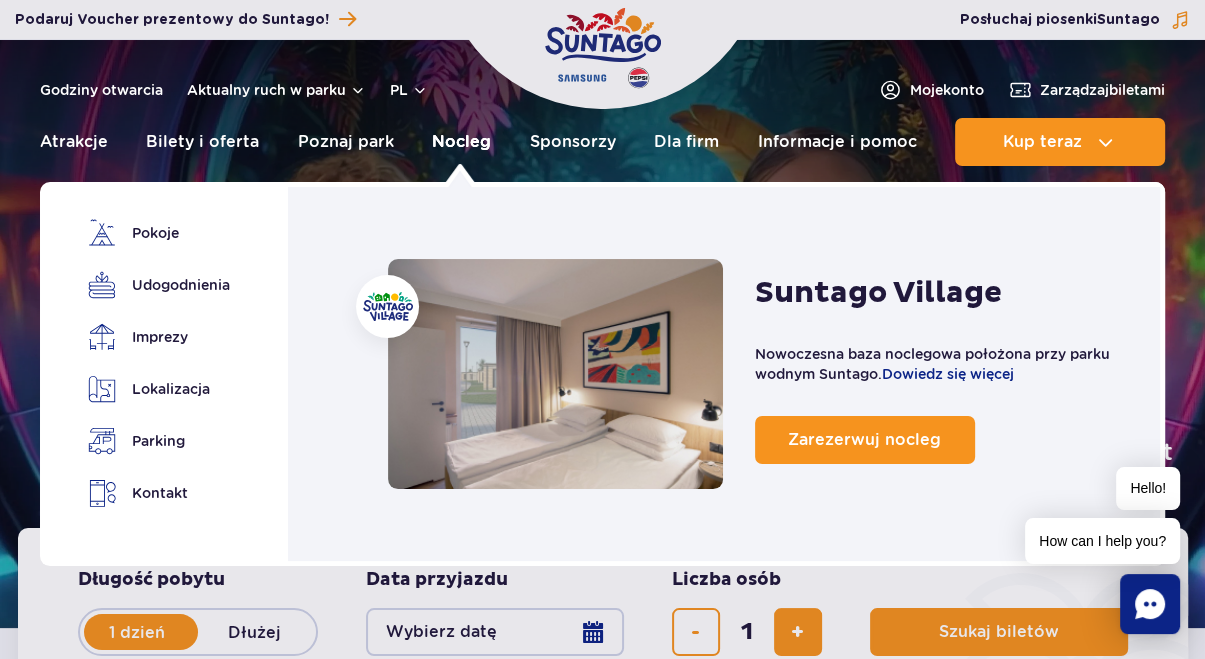 click on "Nocleg" at bounding box center (461, 142) 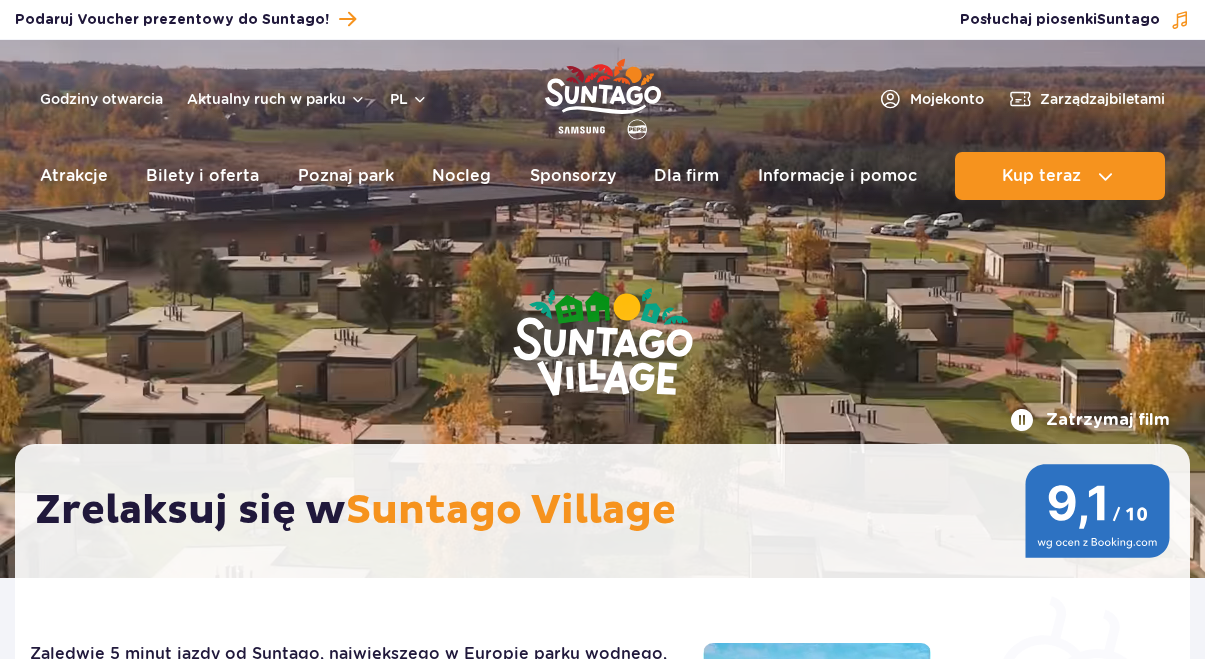 scroll, scrollTop: 0, scrollLeft: 0, axis: both 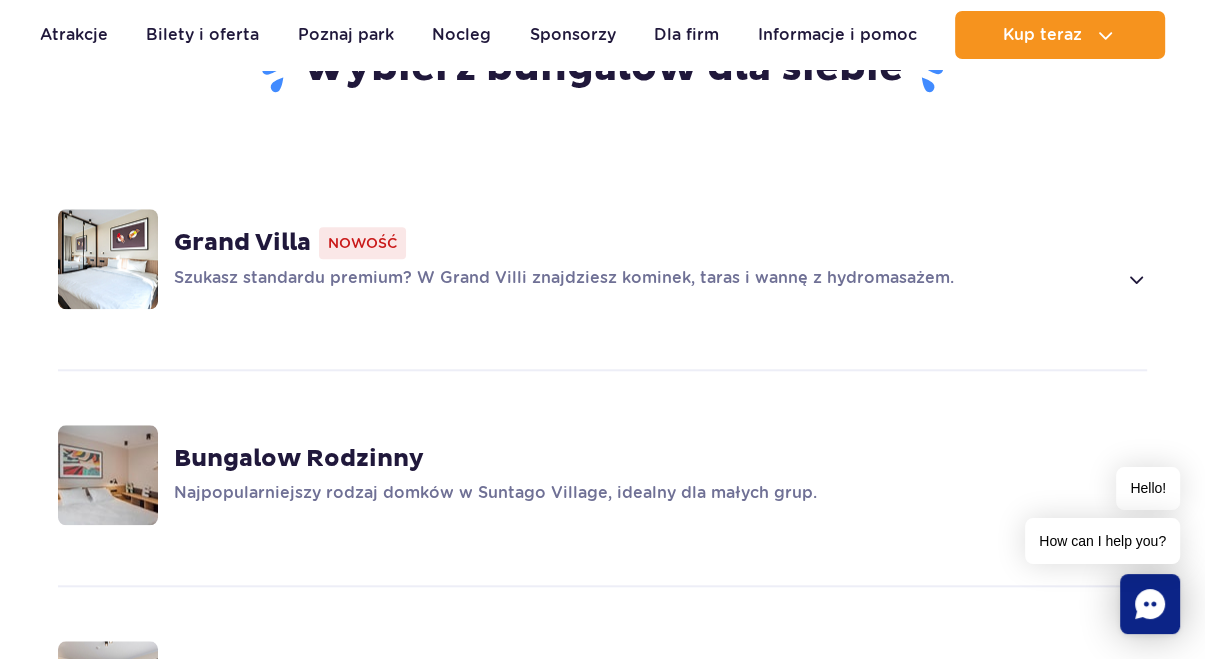 click on "Grand Villa
Nowość
Szukasz standardu premium? W Grand Villi znajdziesz kominek, taras i wannę z hydromasażem." at bounding box center [660, 259] 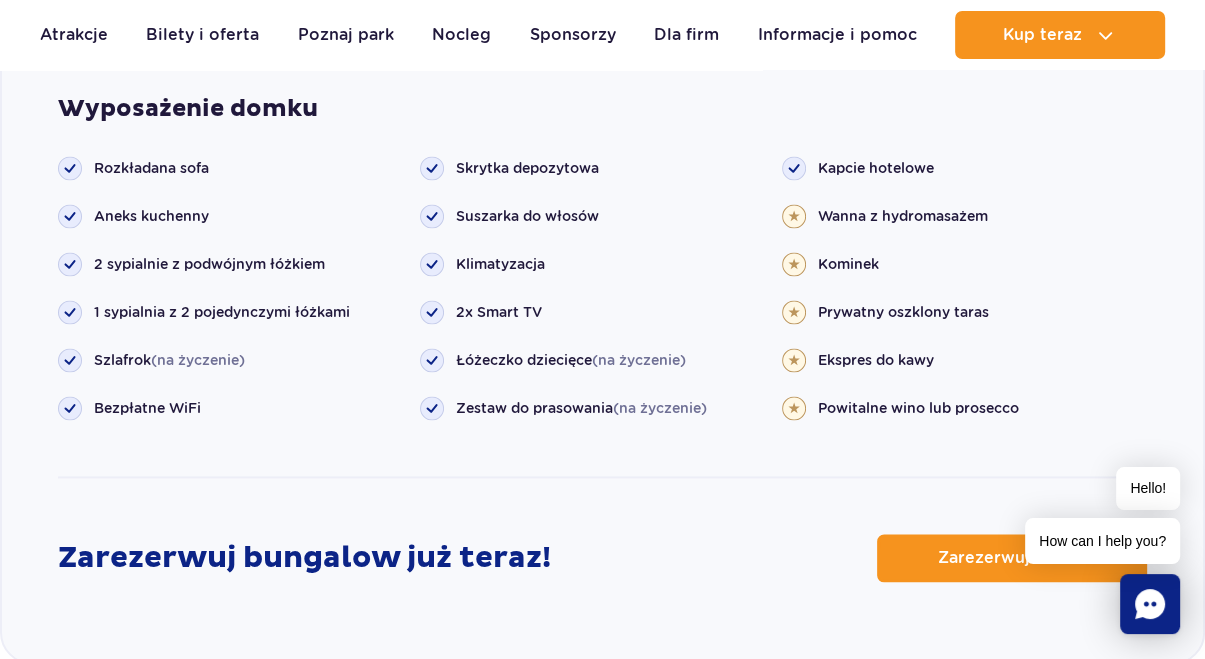scroll, scrollTop: 2444, scrollLeft: 0, axis: vertical 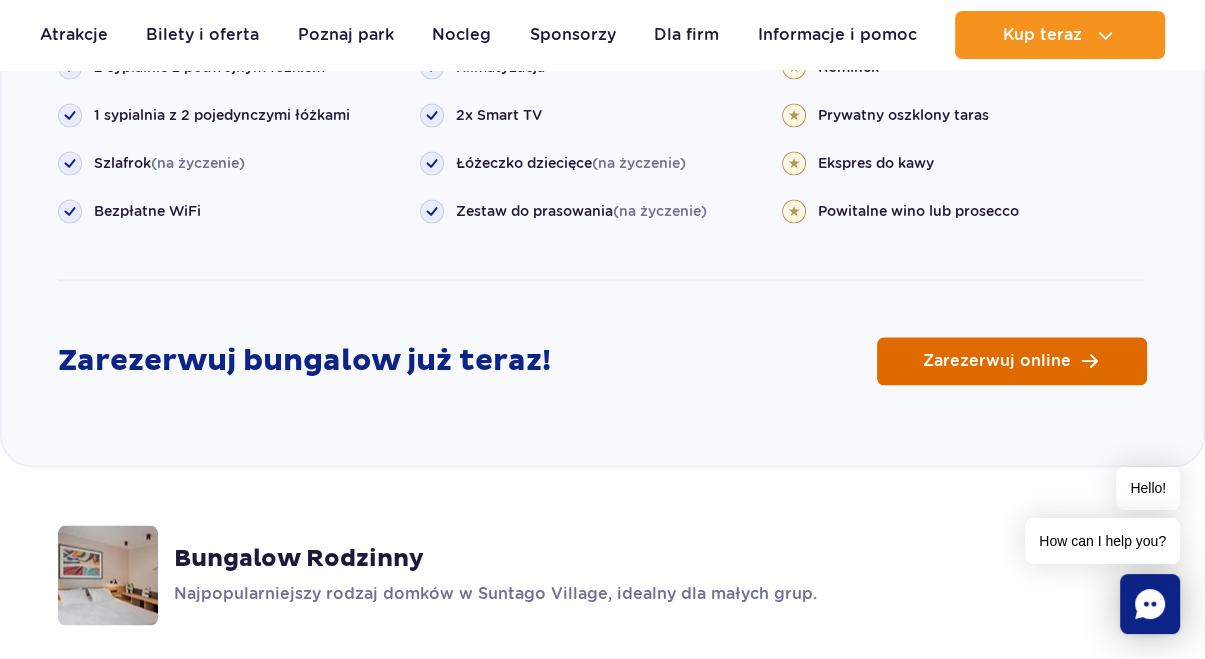 click on "Zarezerwuj online" at bounding box center [997, 361] 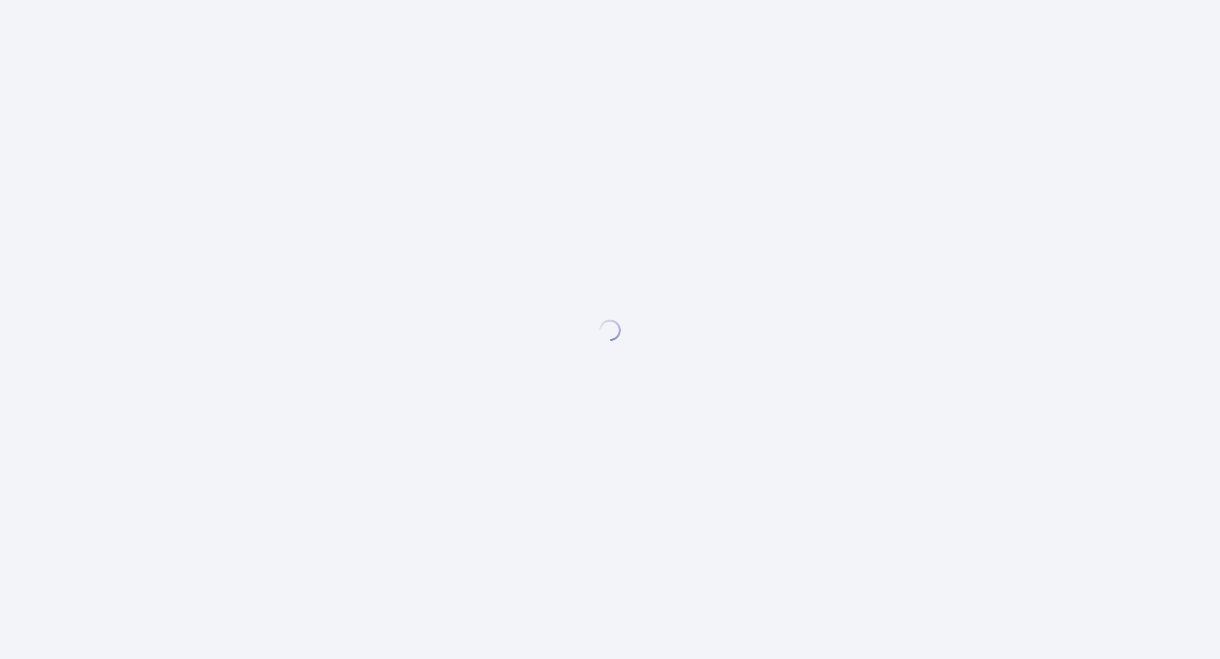 scroll, scrollTop: 0, scrollLeft: 0, axis: both 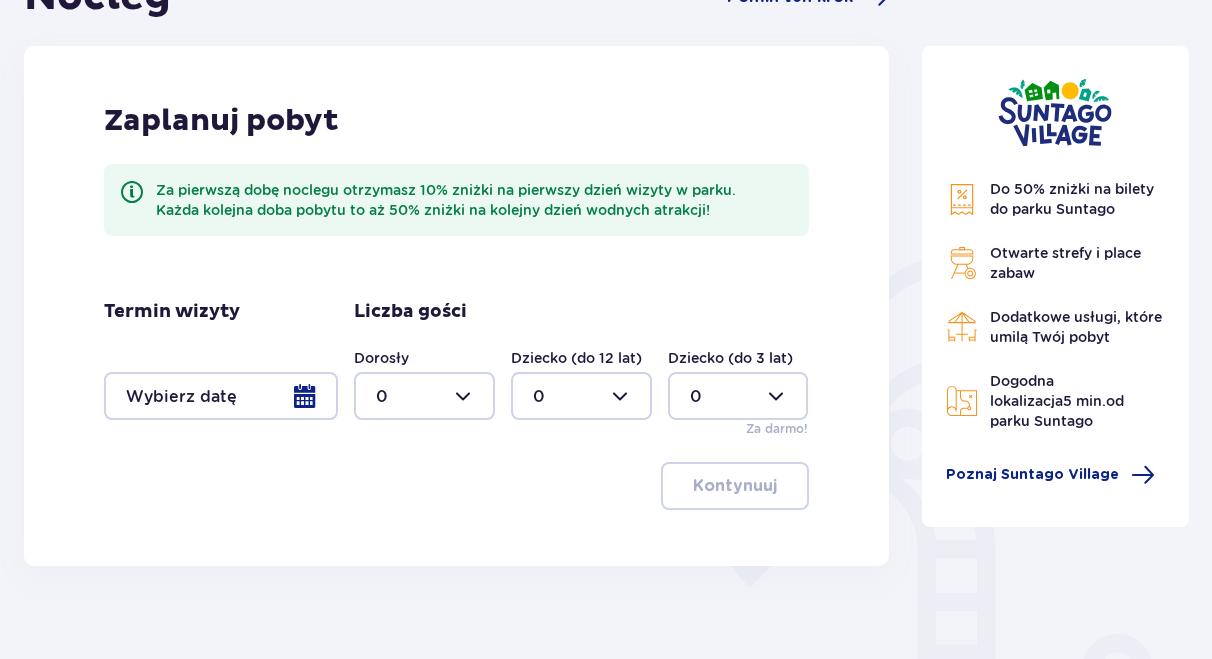 click at bounding box center (221, 396) 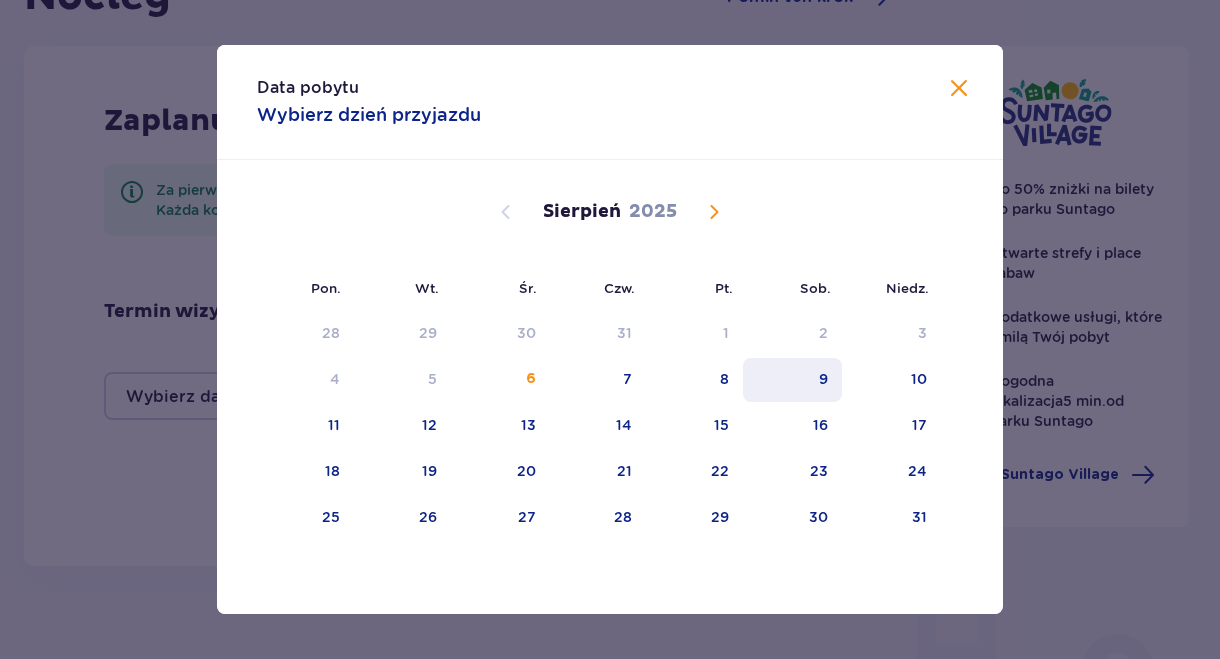 click on "9" at bounding box center (792, 380) 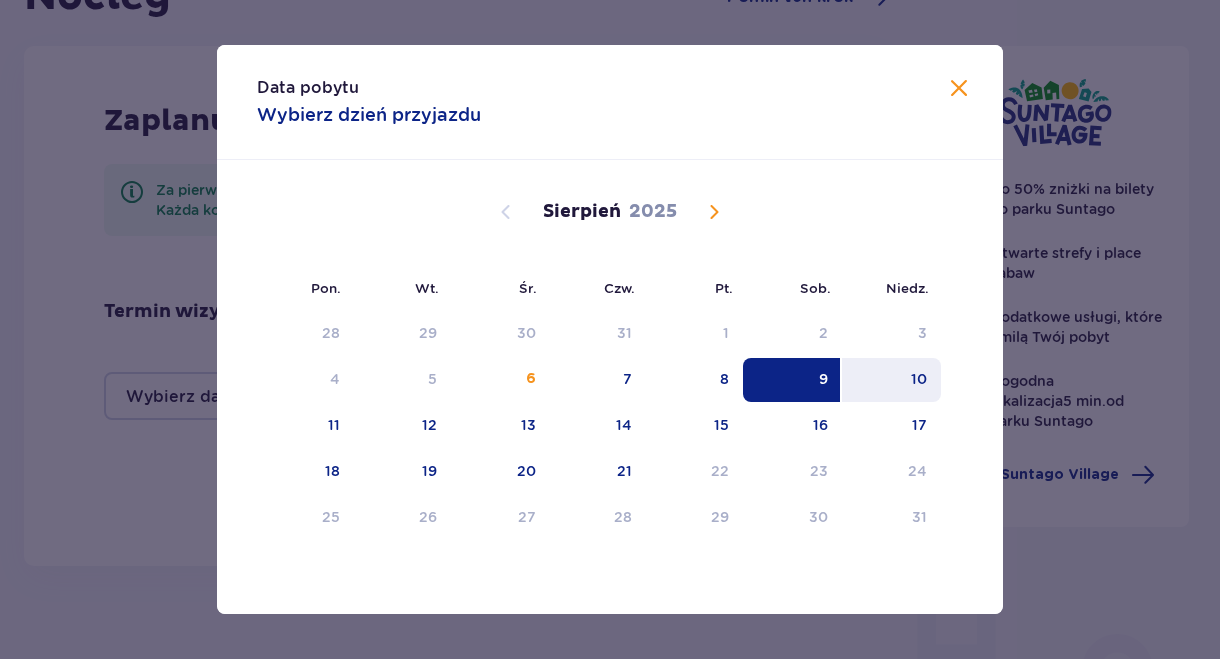 click on "10" at bounding box center (919, 379) 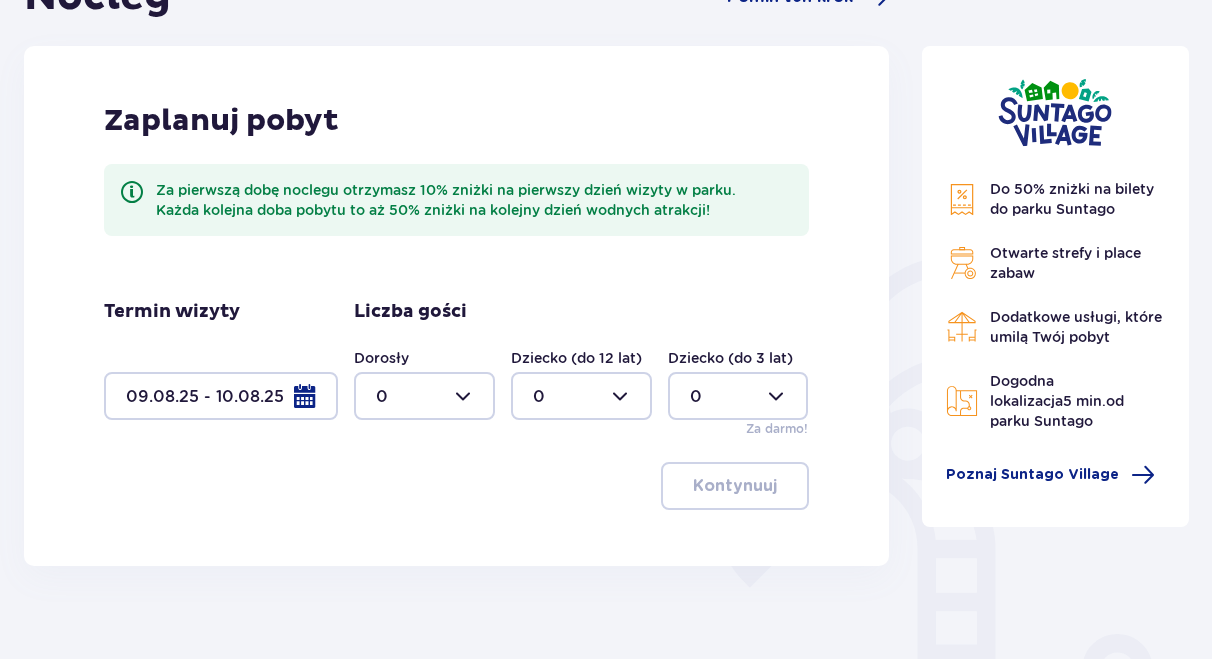 click at bounding box center (221, 396) 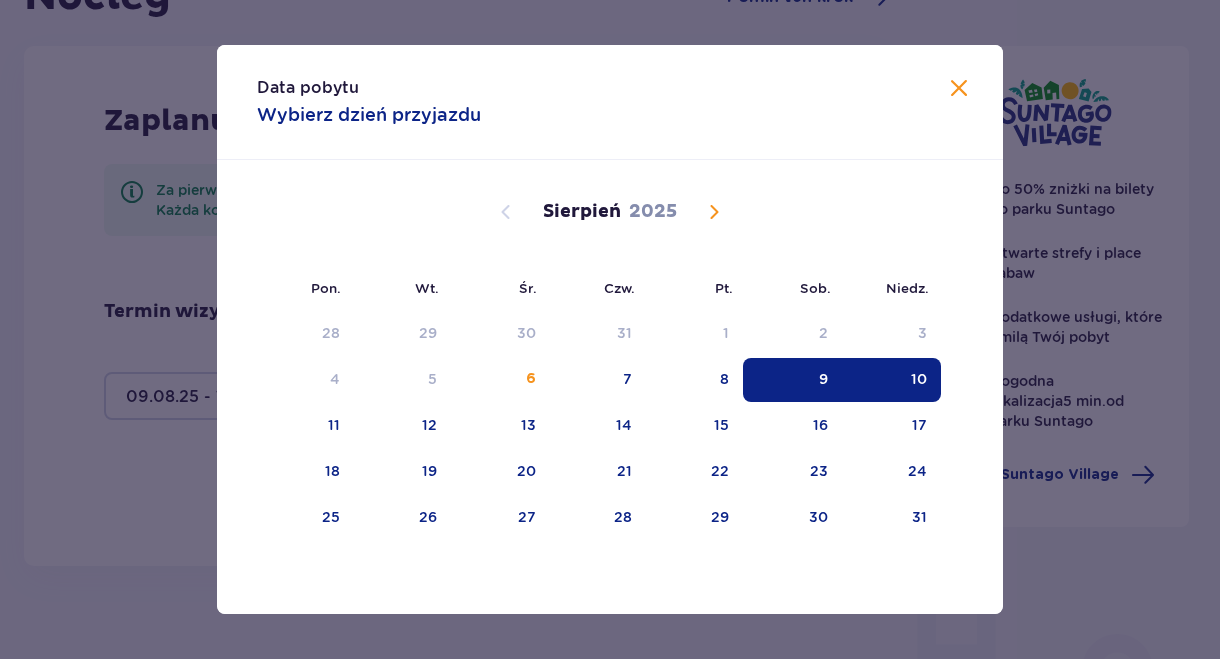 click on "Data pobytu Wybierz dzień przyjazdu Pon. Wt. Śr. Czw. Pt. Sob. Niedz. Lipiec 2025 30 1 2 3 4 5 6 7 8 9 10 11 12 13 14 15 16 17 18 19 20 21 22 23 24 25 26 27 28 29 30 31 1 2 3 Sierpień 2025 28 29 30 31 1 2 3 4 5 6 7 8 9 10 11 12 13 14 15 16 17 18 19 20 21 22 23 24 25 26 27 28 29 30 31 Wrzesień 2025 1 2 3 4 5 6 7 8 9 10 11 12 13 14 15 16 17 18 19 20 21 22 23 24 25 26 27 28 29 30 1 2 3 4 5" at bounding box center (610, 329) 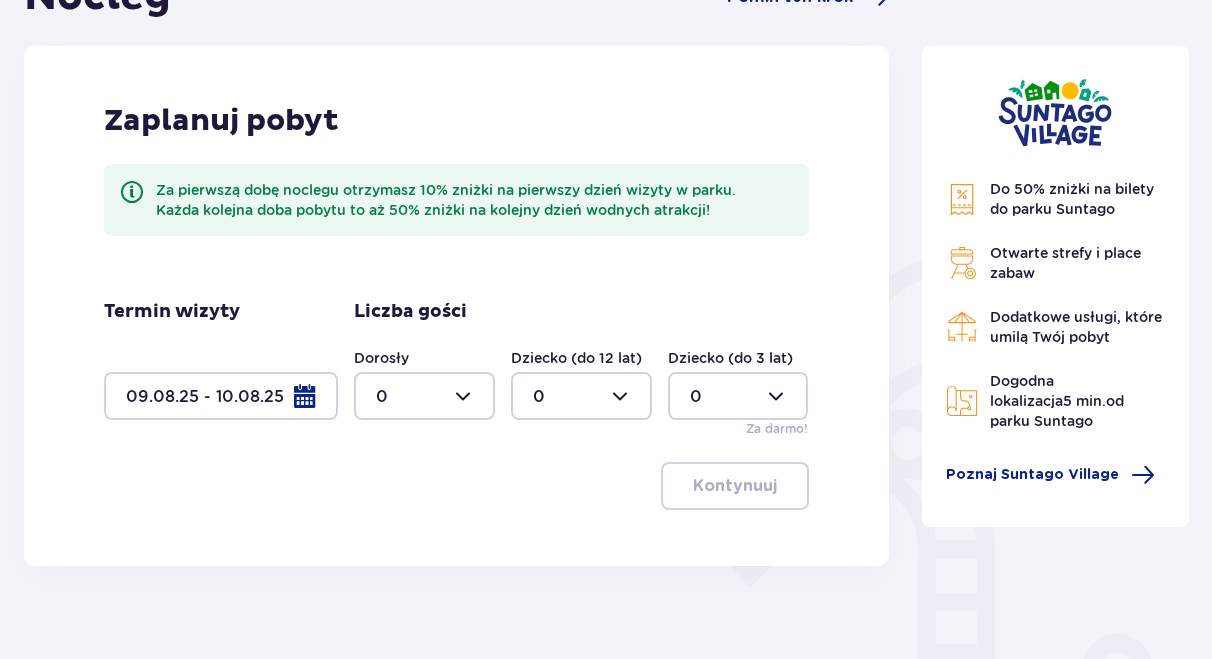 click at bounding box center [424, 396] 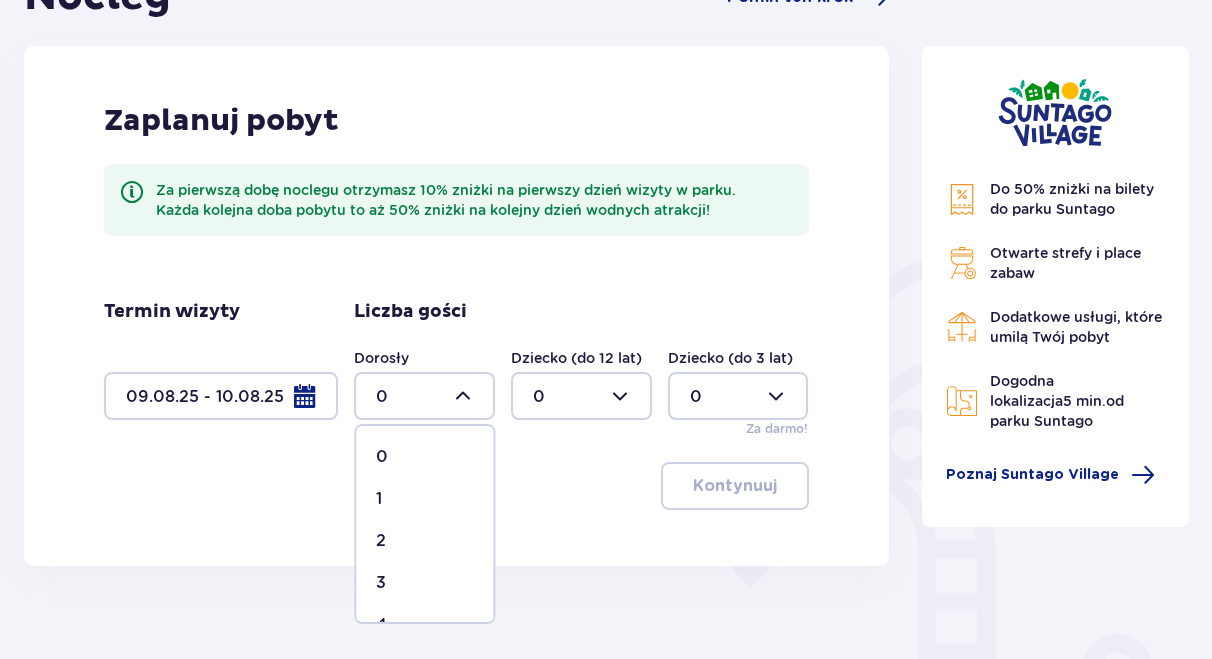 click on "1" at bounding box center [424, 499] 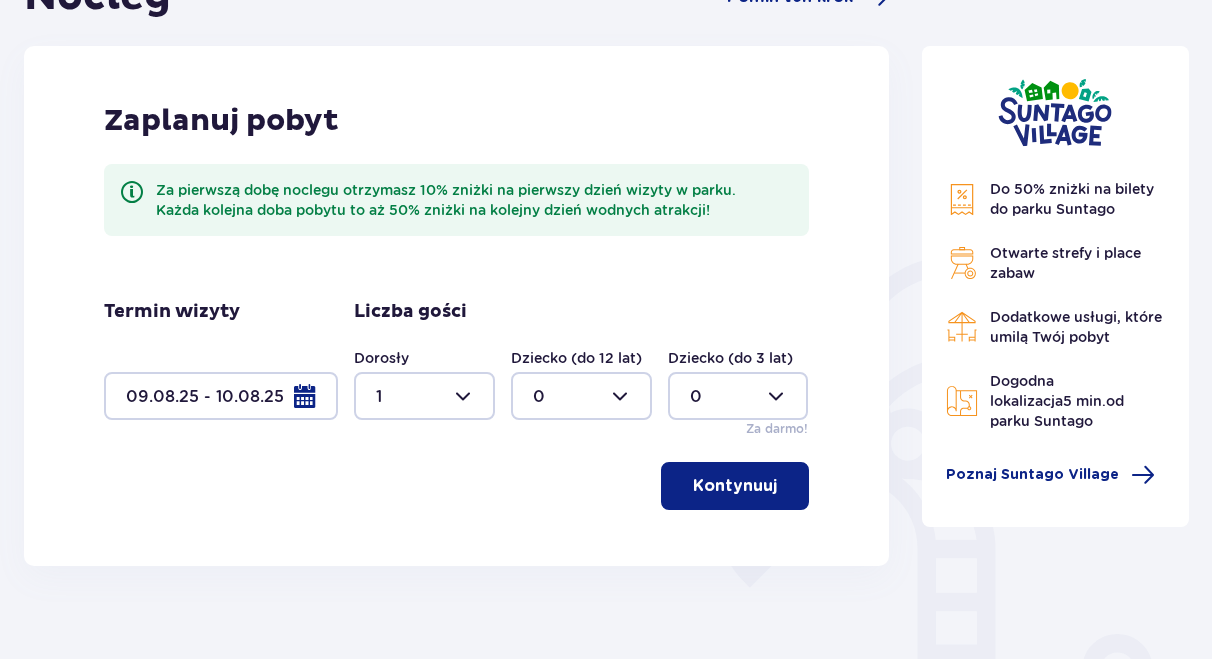 click at bounding box center [581, 396] 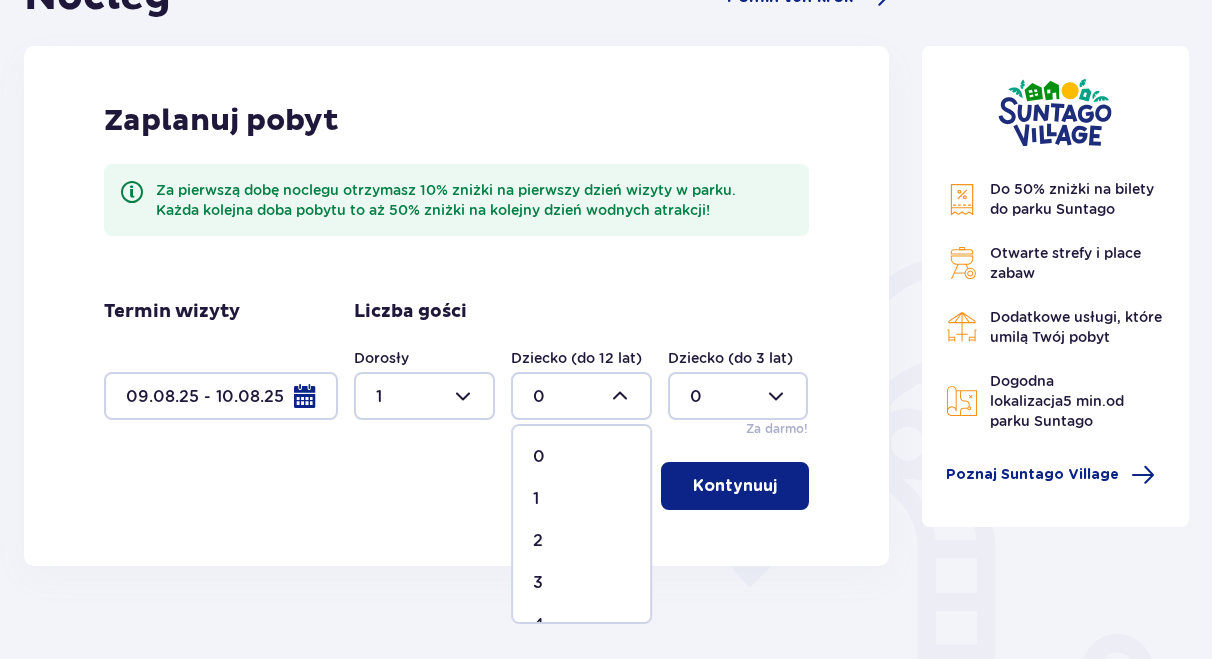 click on "1" at bounding box center [581, 499] 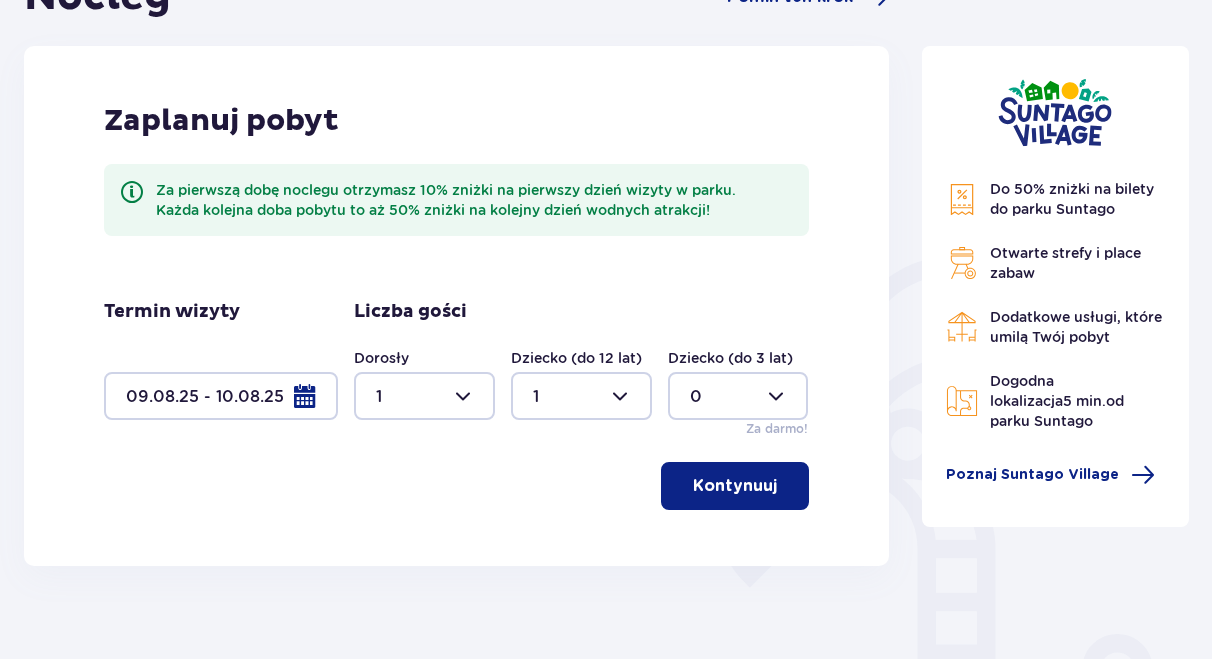 click on "Kontynuuj" at bounding box center (735, 486) 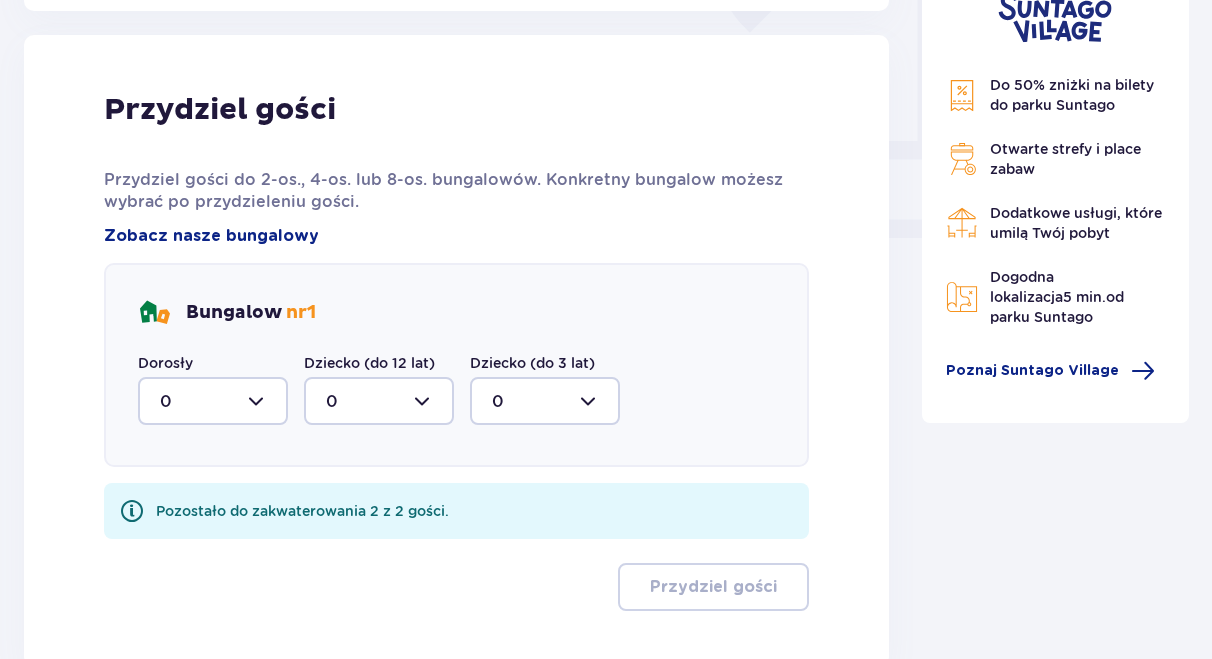 scroll, scrollTop: 806, scrollLeft: 0, axis: vertical 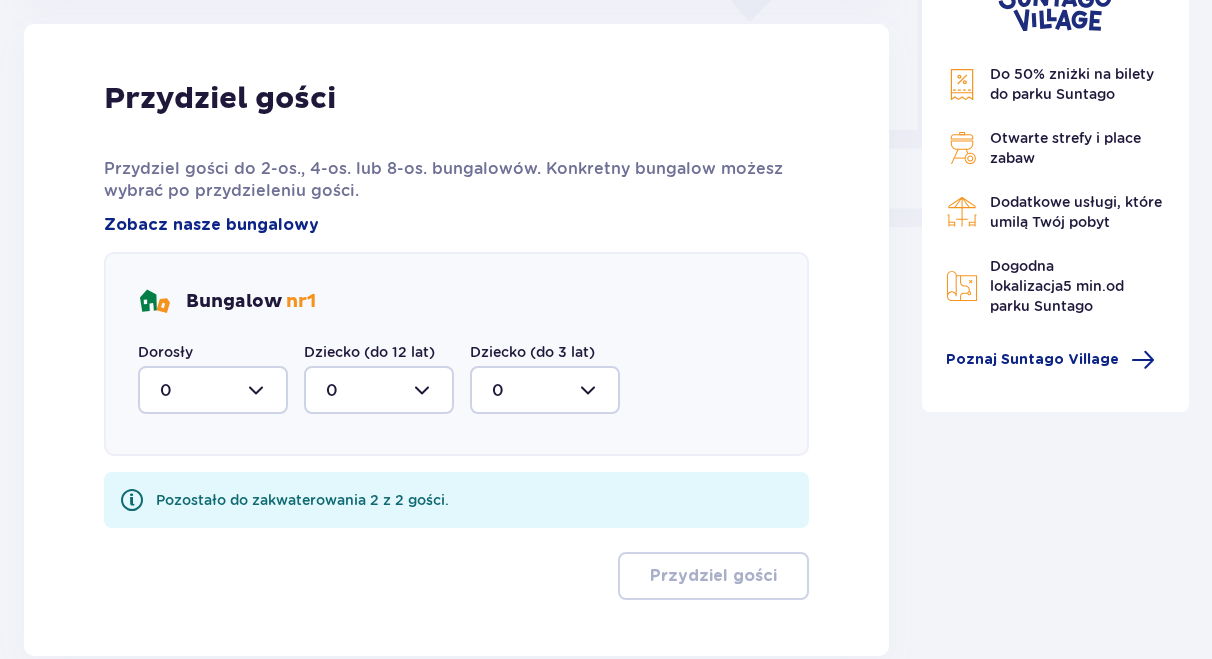 click at bounding box center (213, 390) 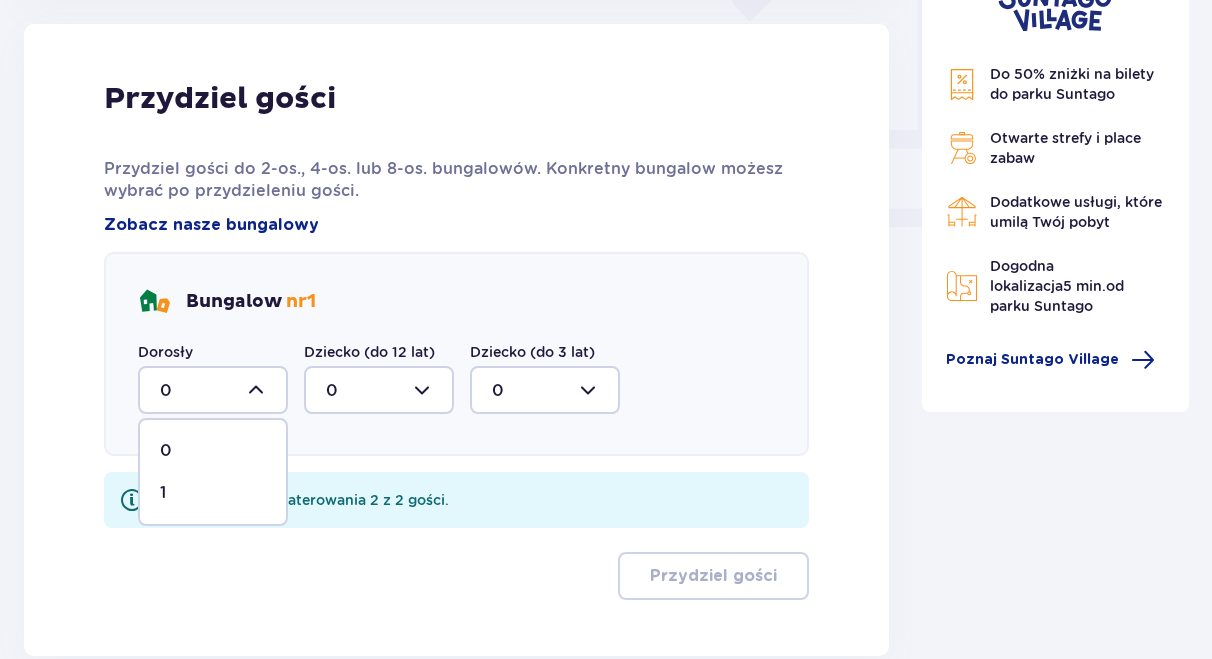 click on "1" at bounding box center (213, 493) 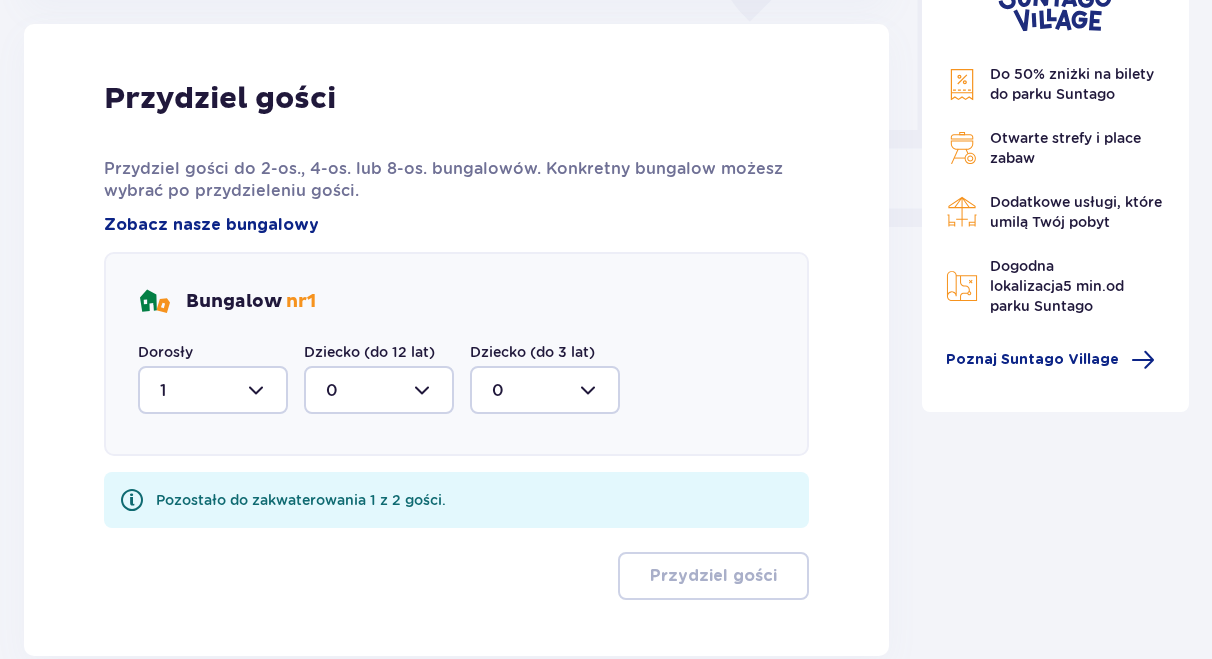 click at bounding box center (379, 390) 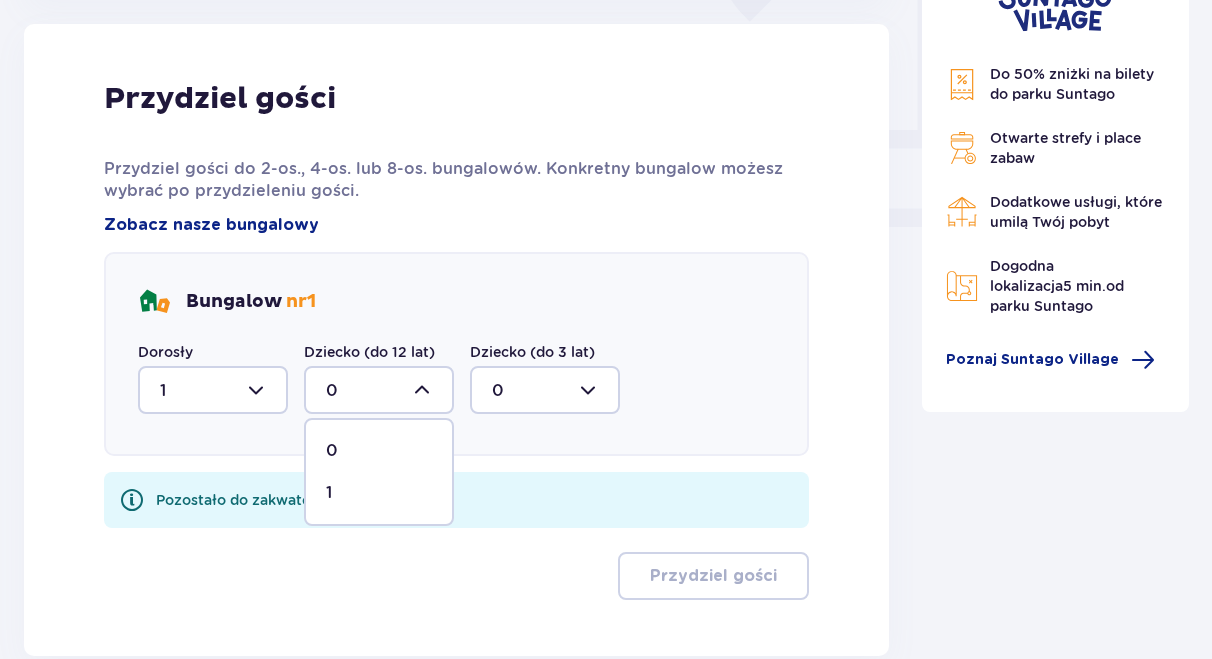 click on "1" at bounding box center [379, 493] 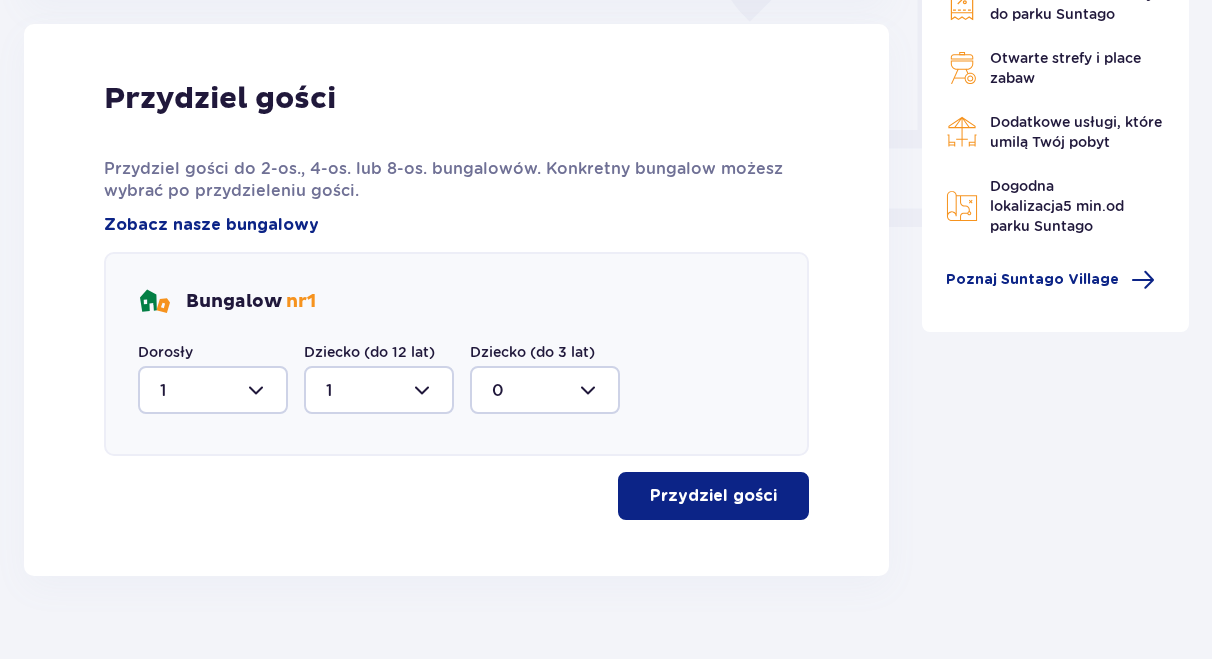 click on "Przydziel gości" at bounding box center [713, 496] 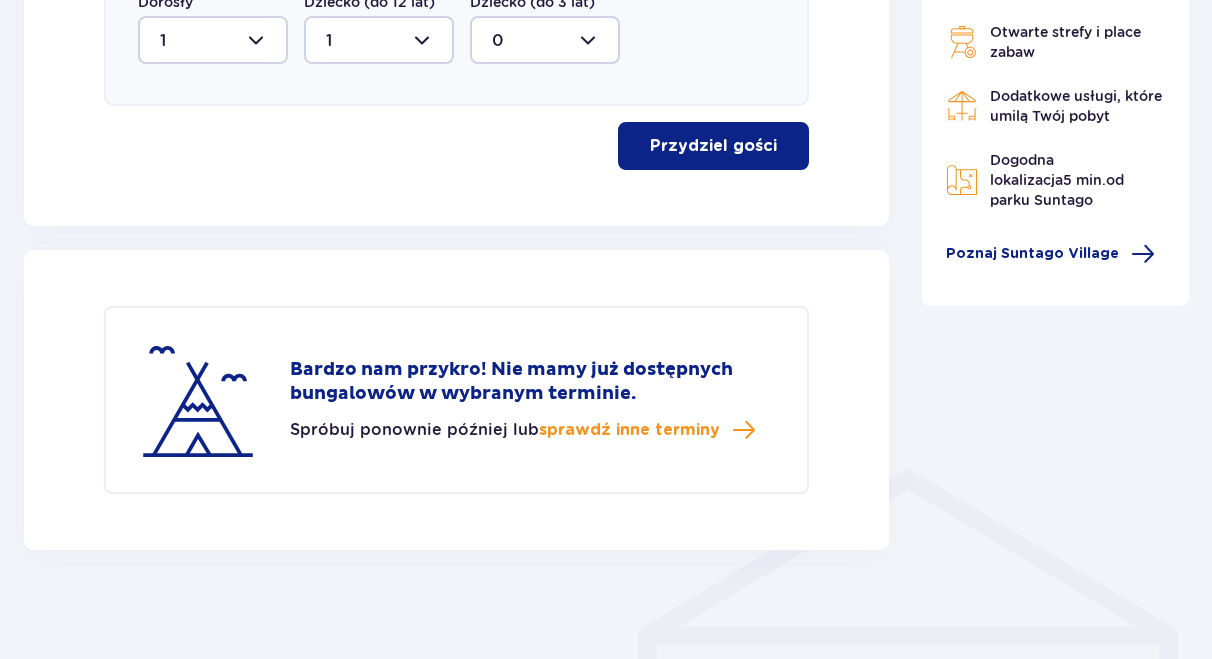 scroll, scrollTop: 1165, scrollLeft: 0, axis: vertical 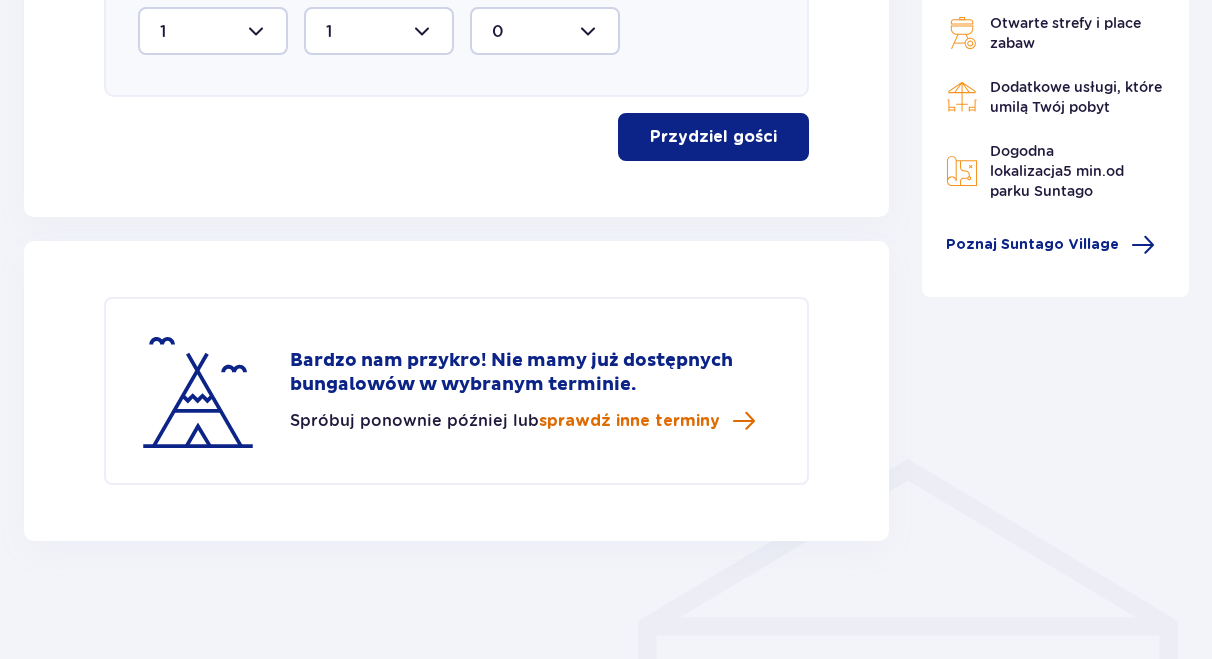 click on "sprawdź inne terminy" at bounding box center (629, 421) 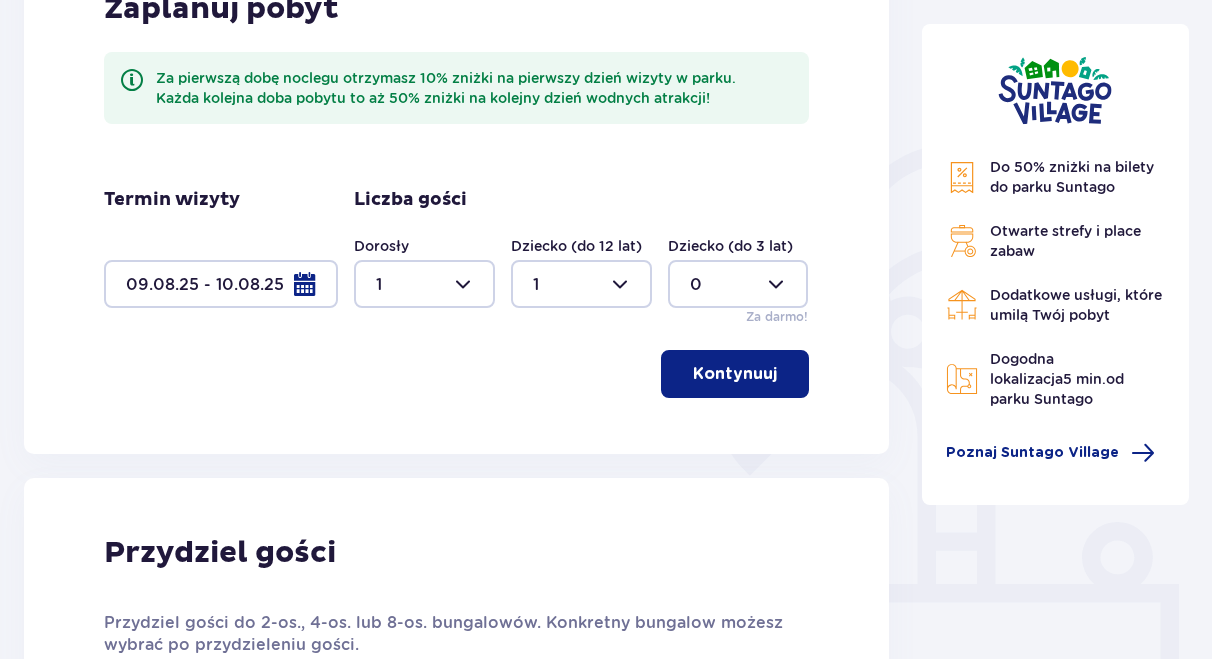 scroll, scrollTop: 236, scrollLeft: 0, axis: vertical 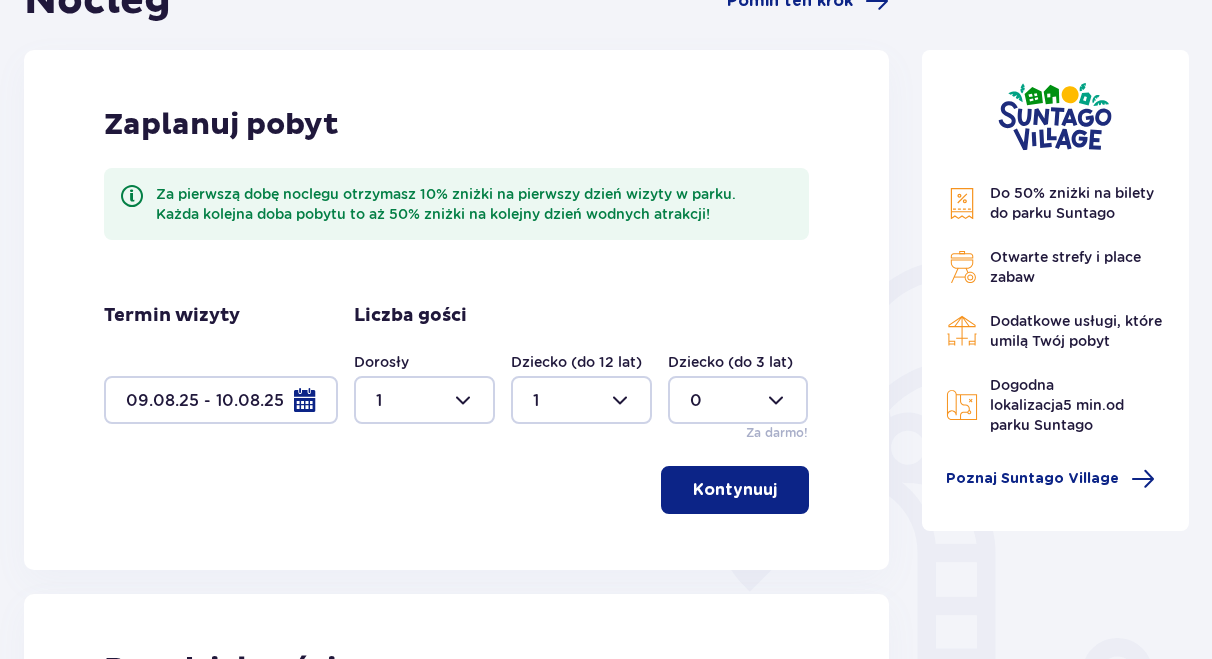 click at bounding box center (221, 400) 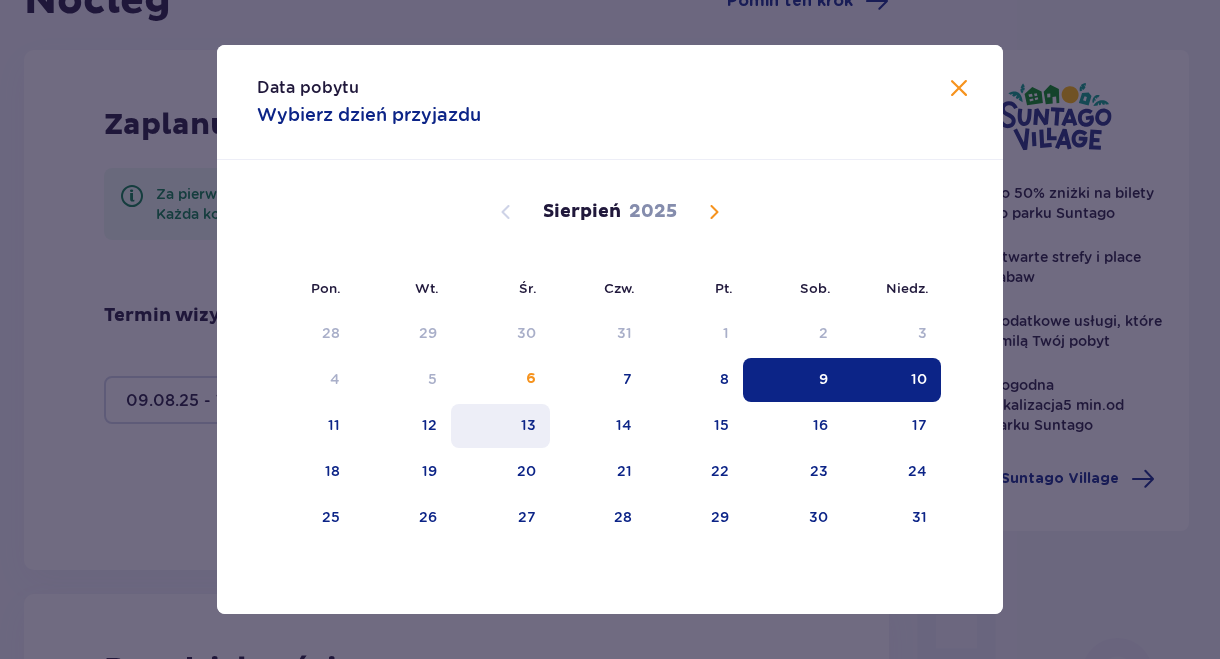 click on "13" at bounding box center (528, 425) 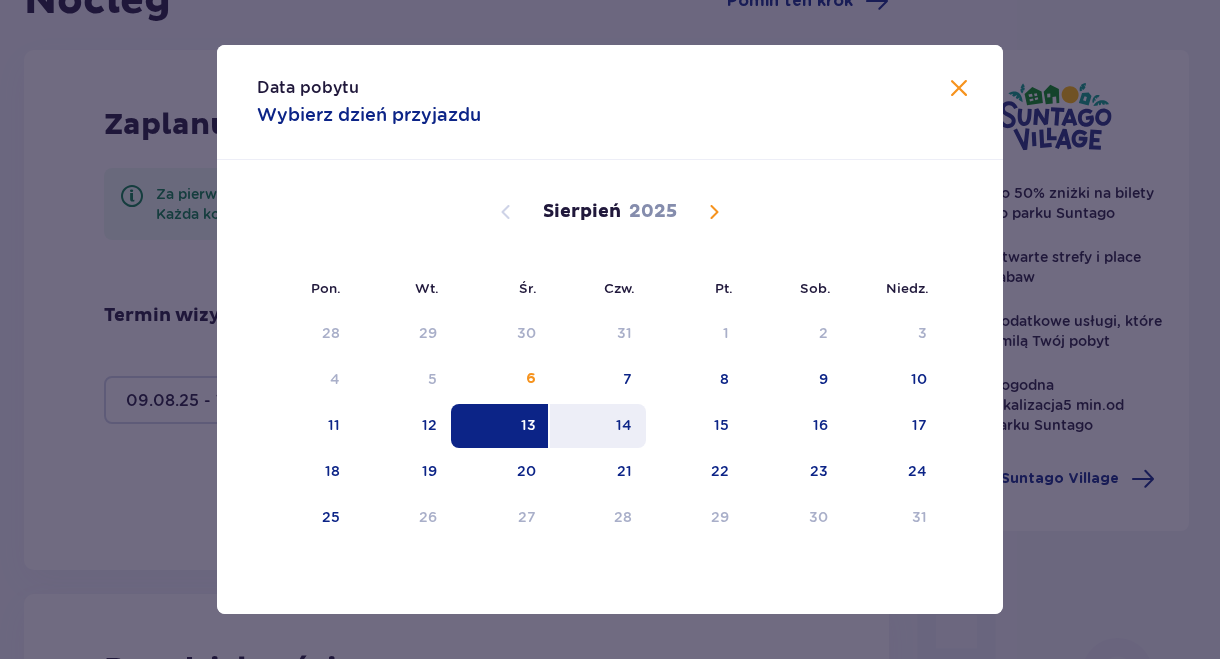 click on "14" at bounding box center [624, 425] 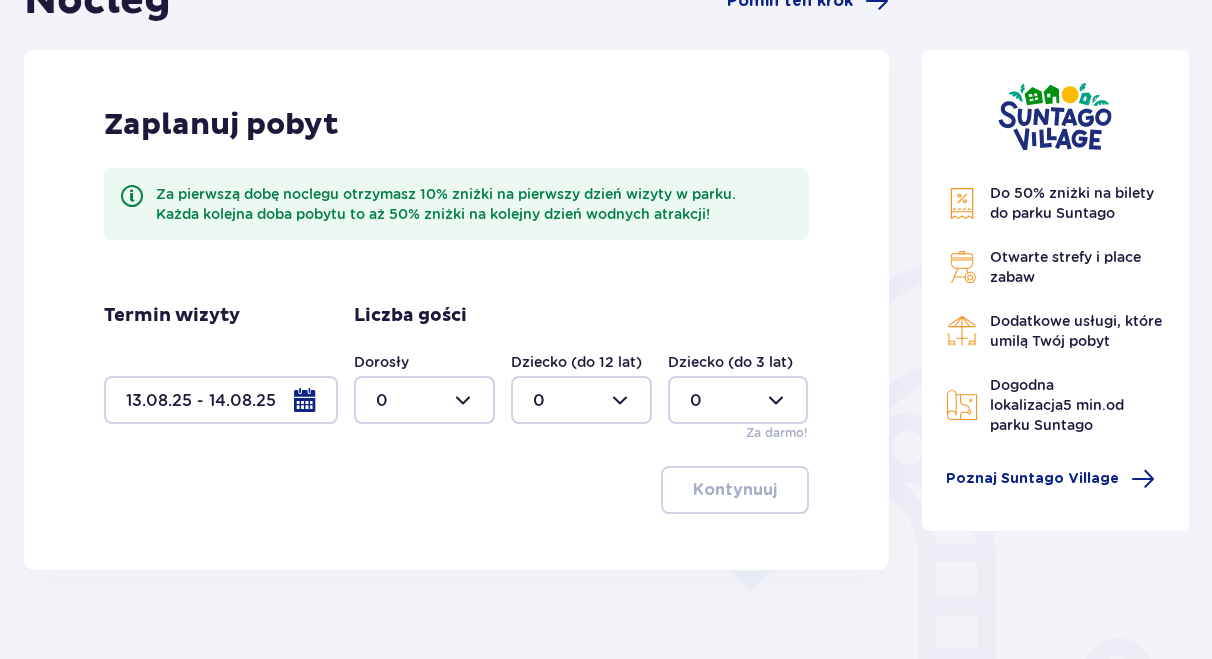 click at bounding box center [424, 400] 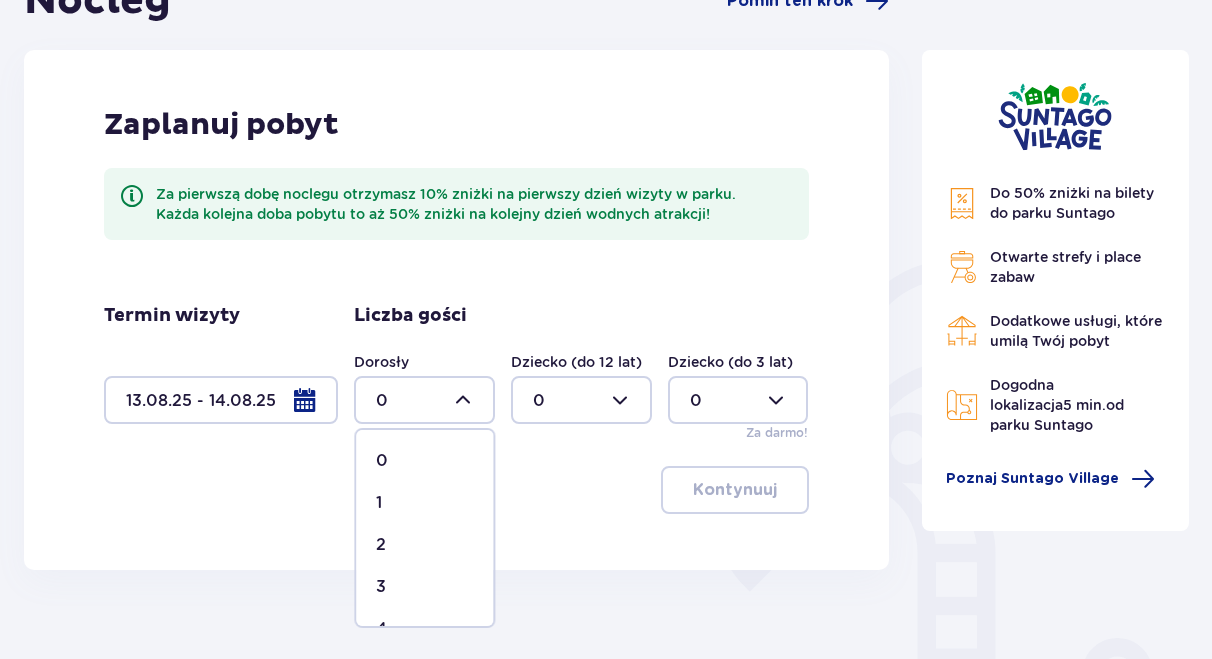 click on "1" at bounding box center [424, 503] 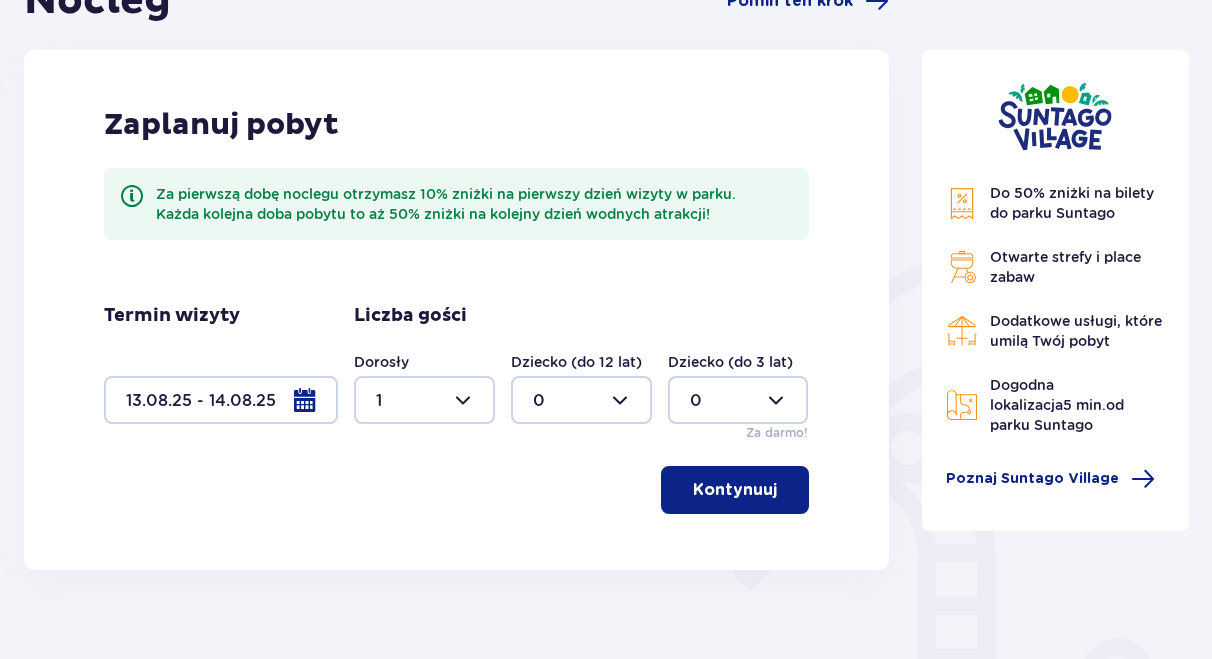click at bounding box center (581, 400) 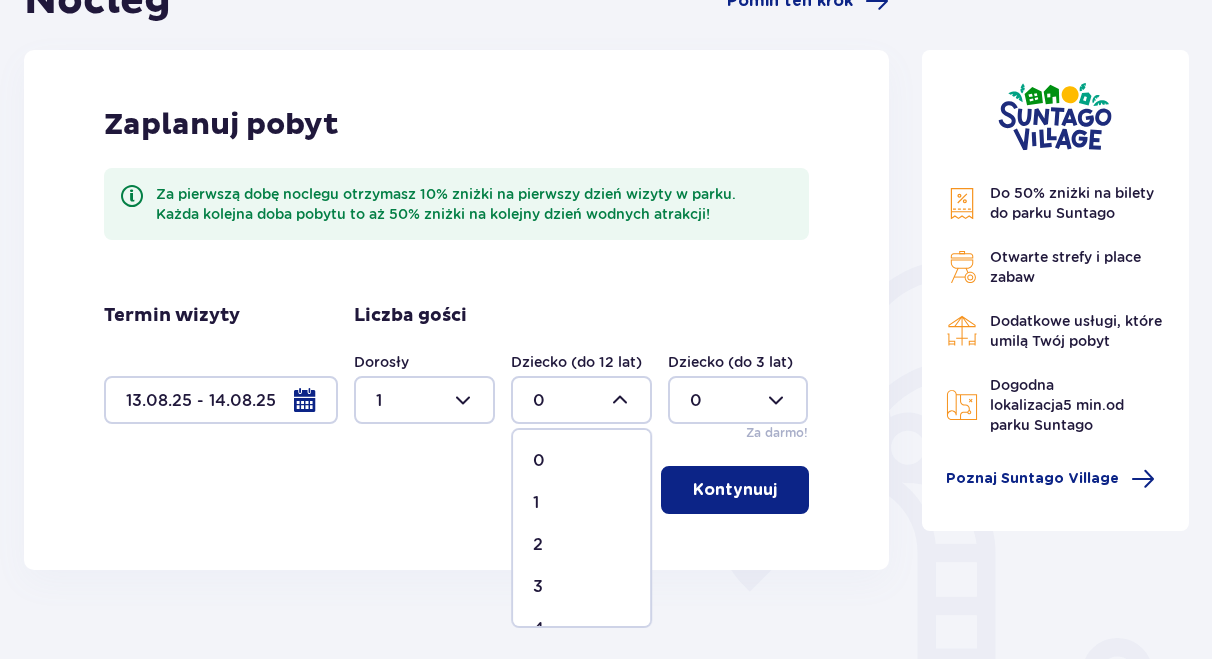 click on "1" at bounding box center [581, 503] 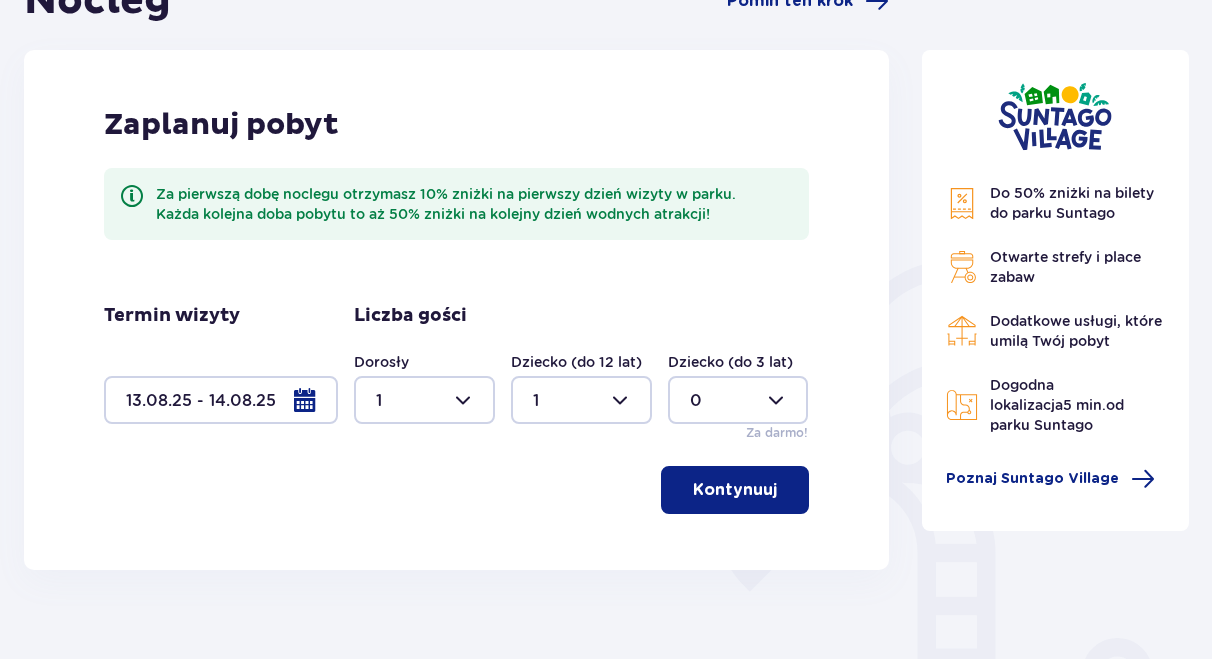 click on "Kontynuuj" at bounding box center [735, 490] 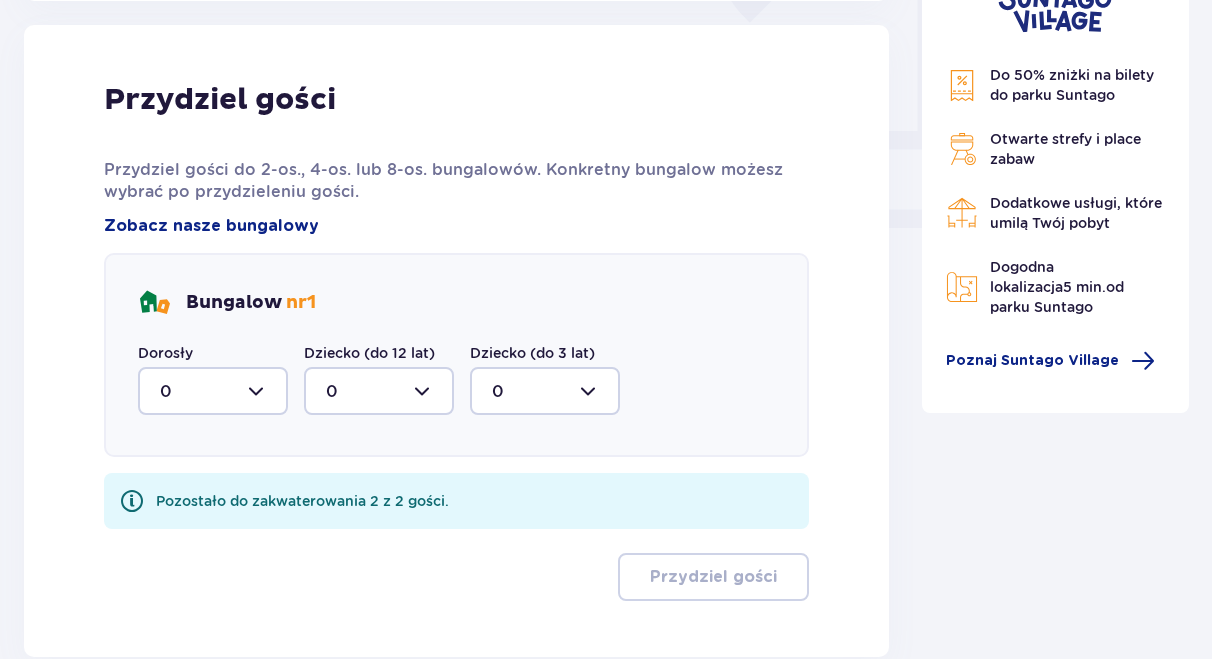 scroll, scrollTop: 806, scrollLeft: 0, axis: vertical 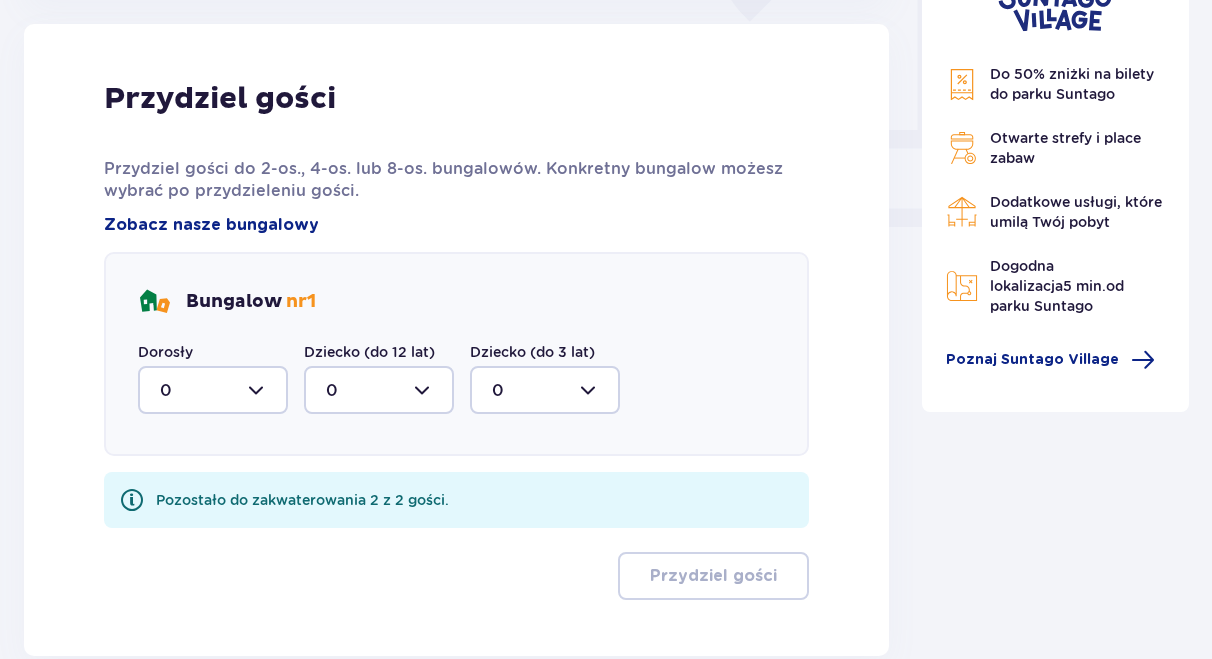 click at bounding box center [213, 390] 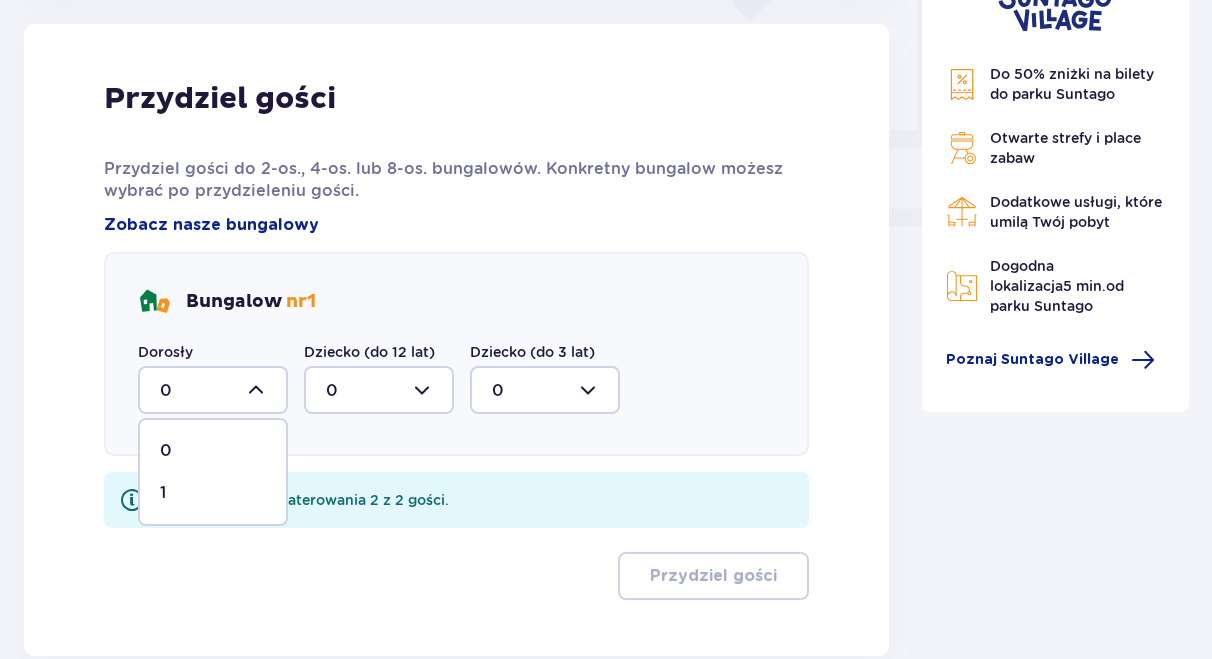 click on "1" at bounding box center (213, 493) 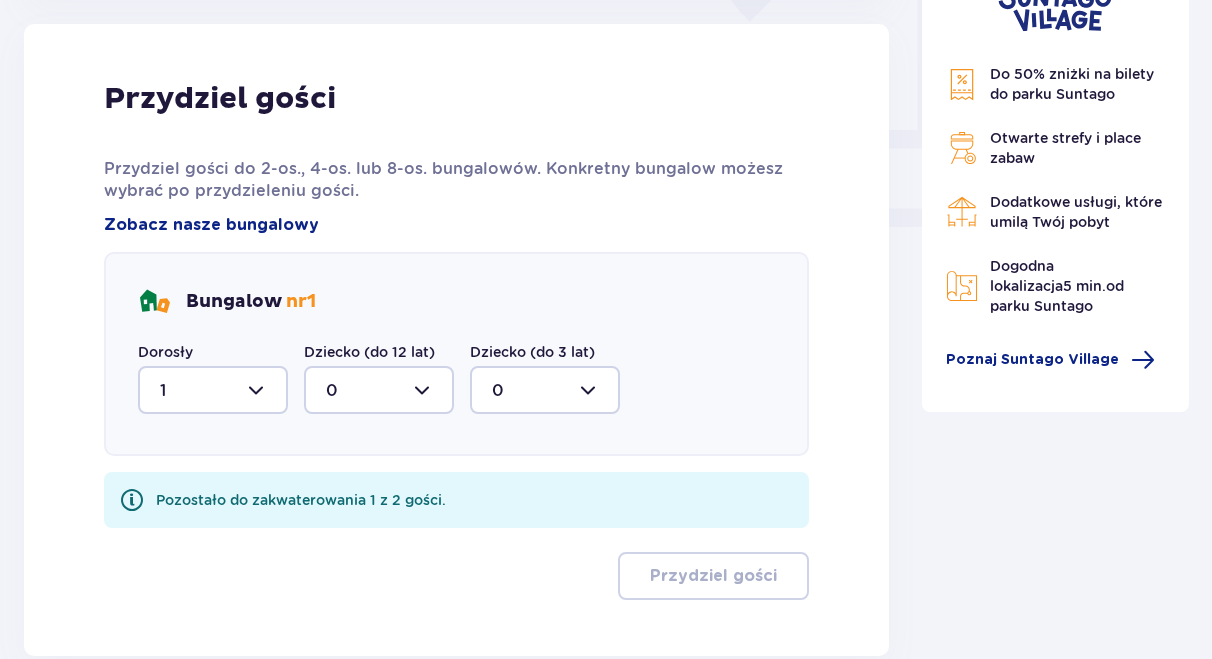 click at bounding box center (379, 390) 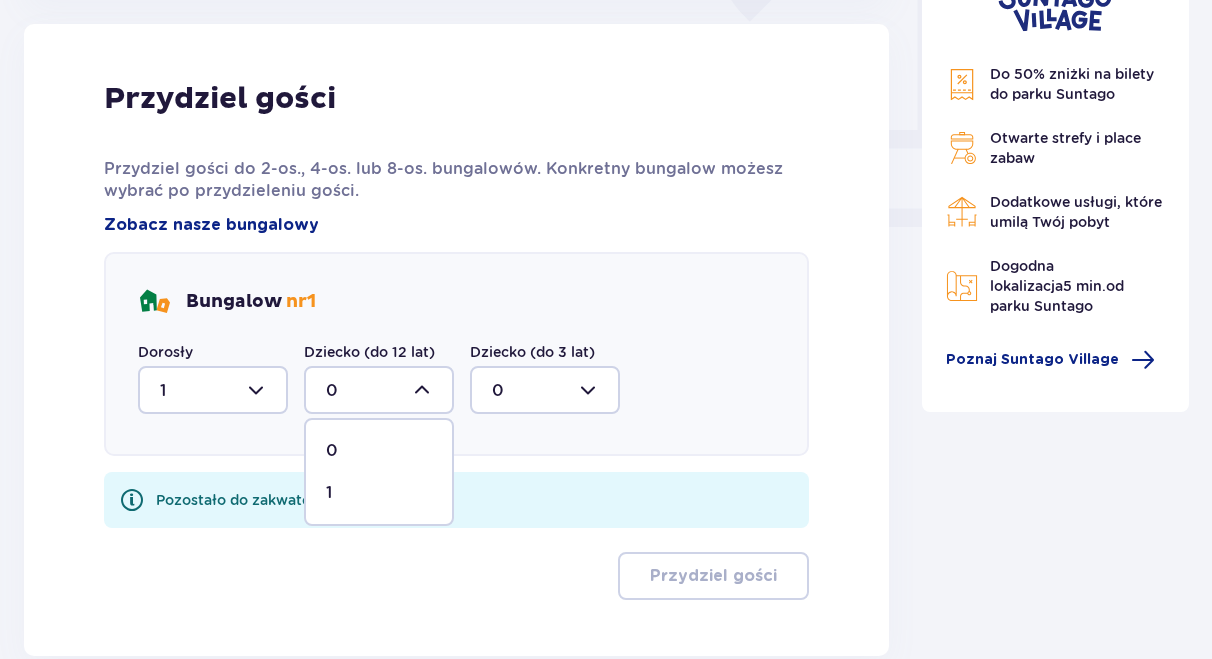 click on "1" at bounding box center [379, 493] 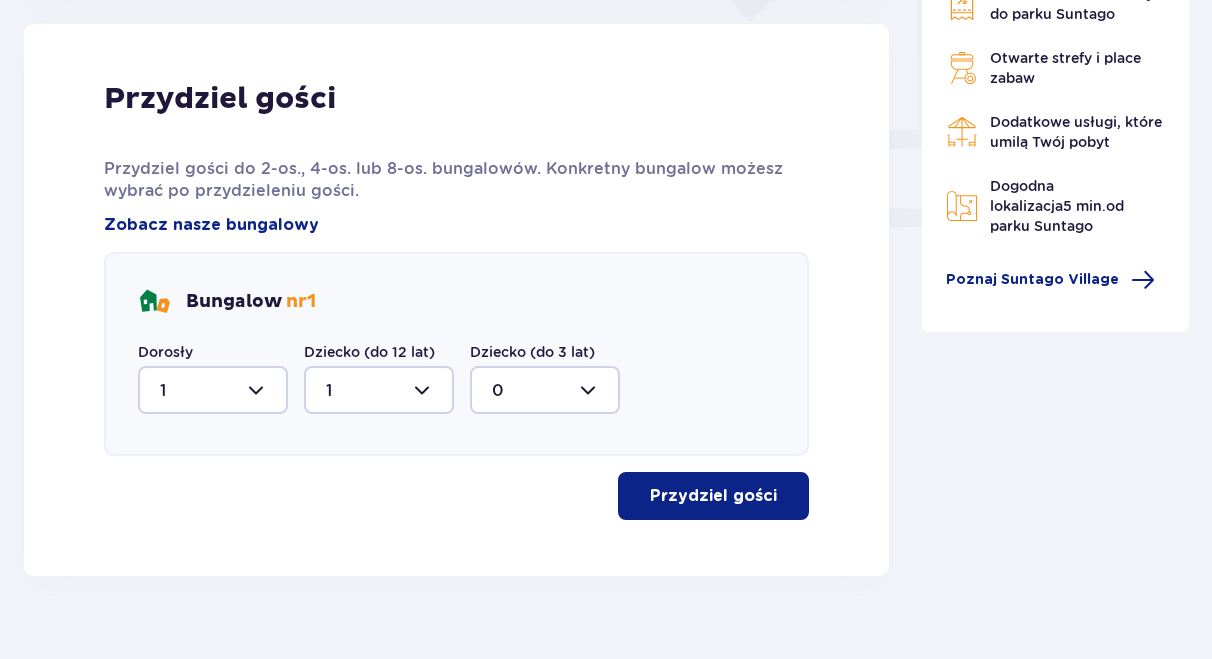 click on "Przydziel gości" at bounding box center [713, 496] 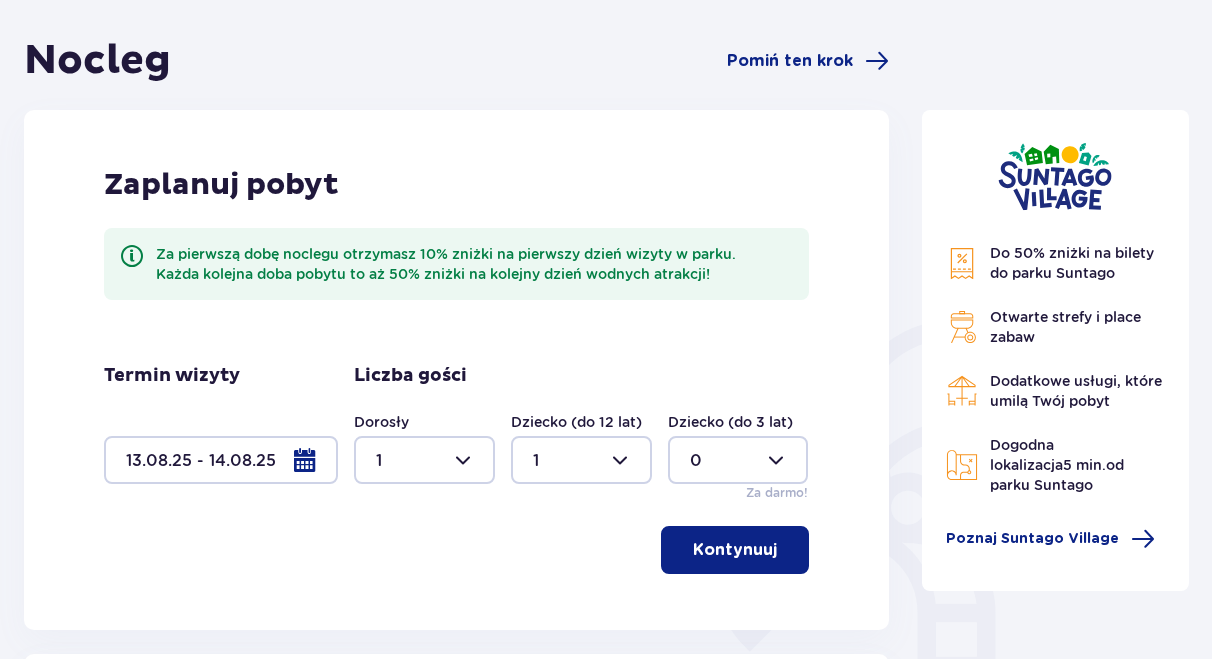 scroll, scrollTop: 0, scrollLeft: 0, axis: both 